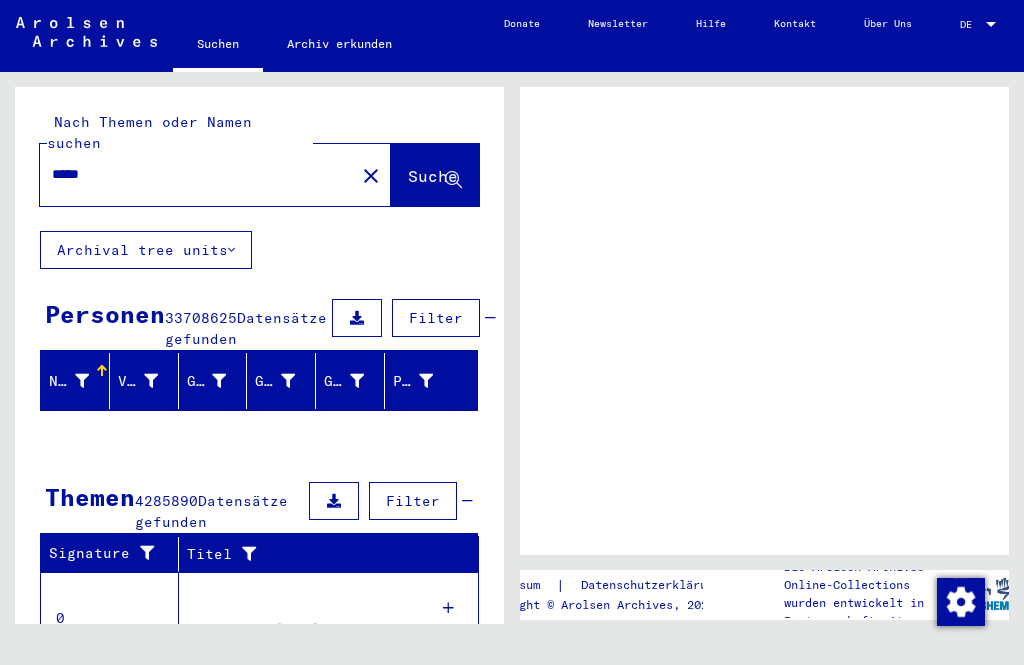scroll, scrollTop: 0, scrollLeft: 0, axis: both 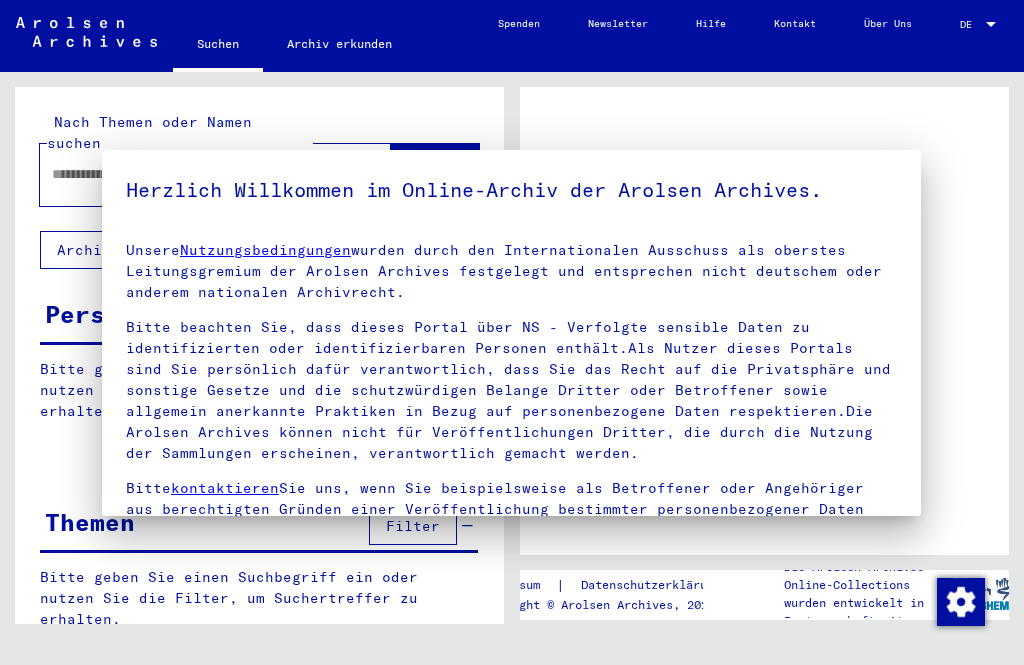 type on "*****" 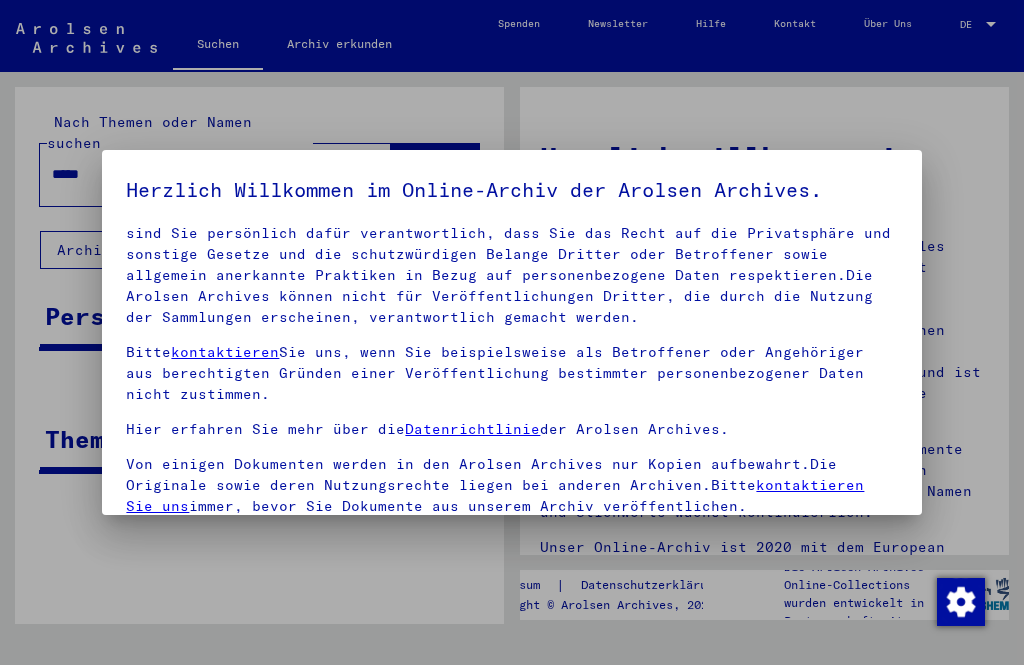 scroll, scrollTop: 135, scrollLeft: 0, axis: vertical 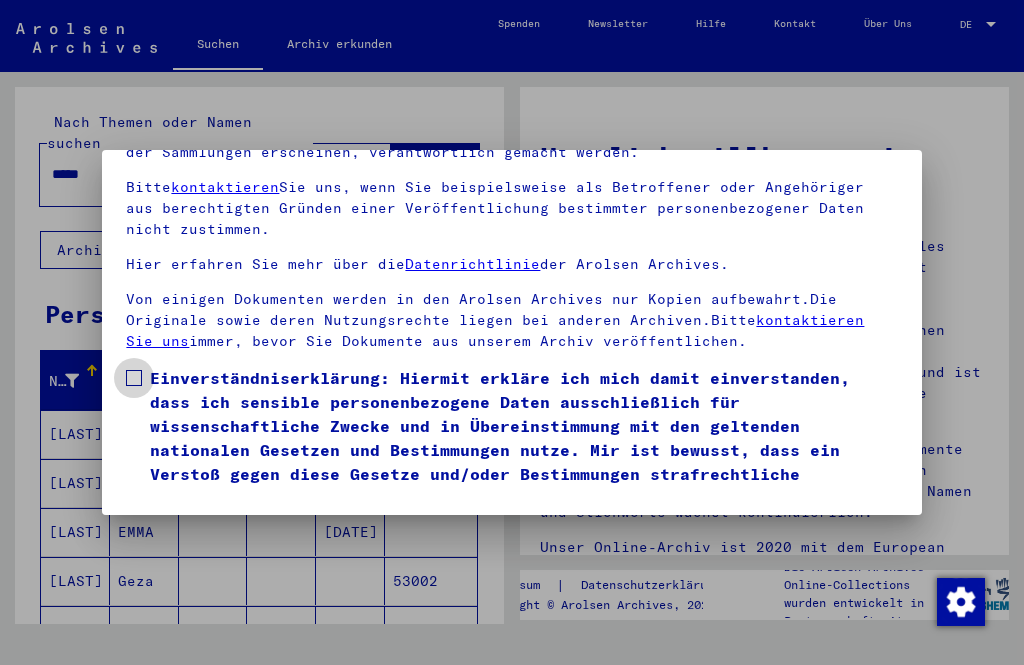 click at bounding box center (134, 378) 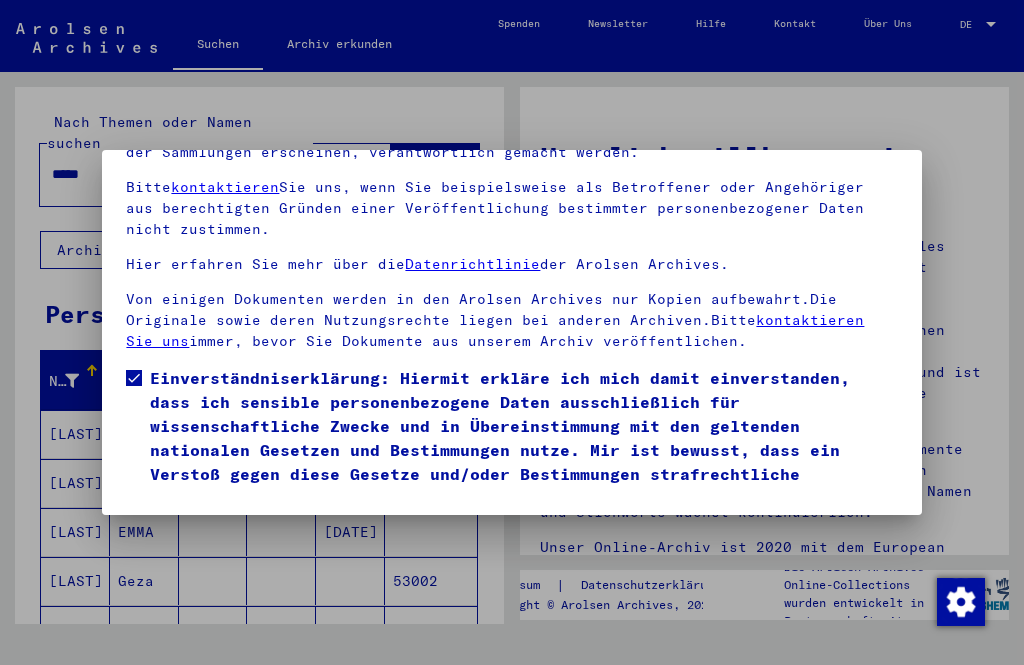click on "Ich stimme zu" at bounding box center (201, 539) 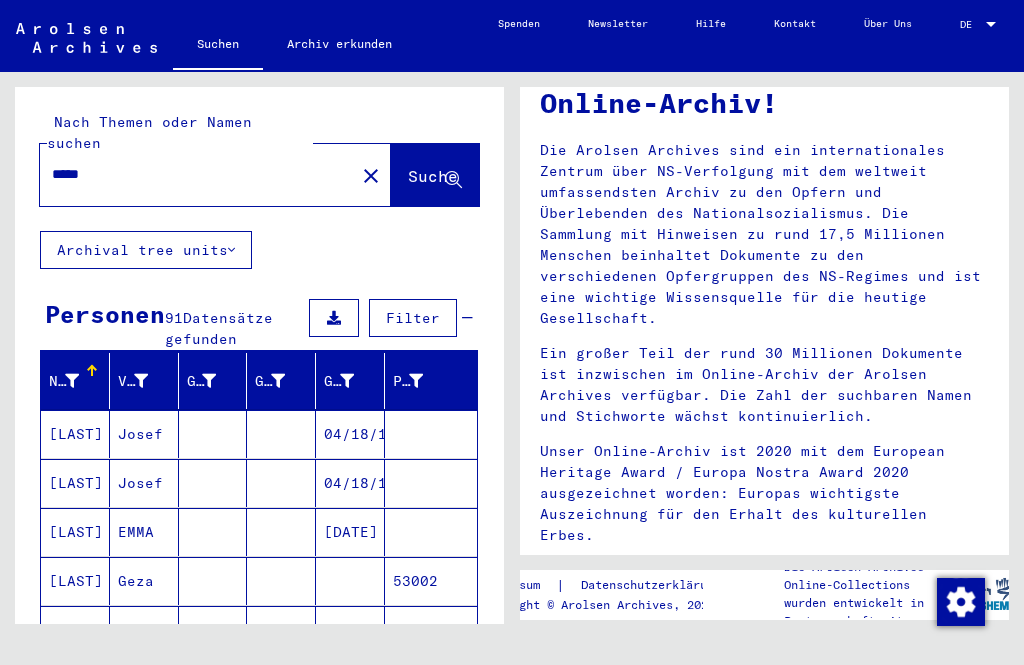 scroll, scrollTop: 97, scrollLeft: 0, axis: vertical 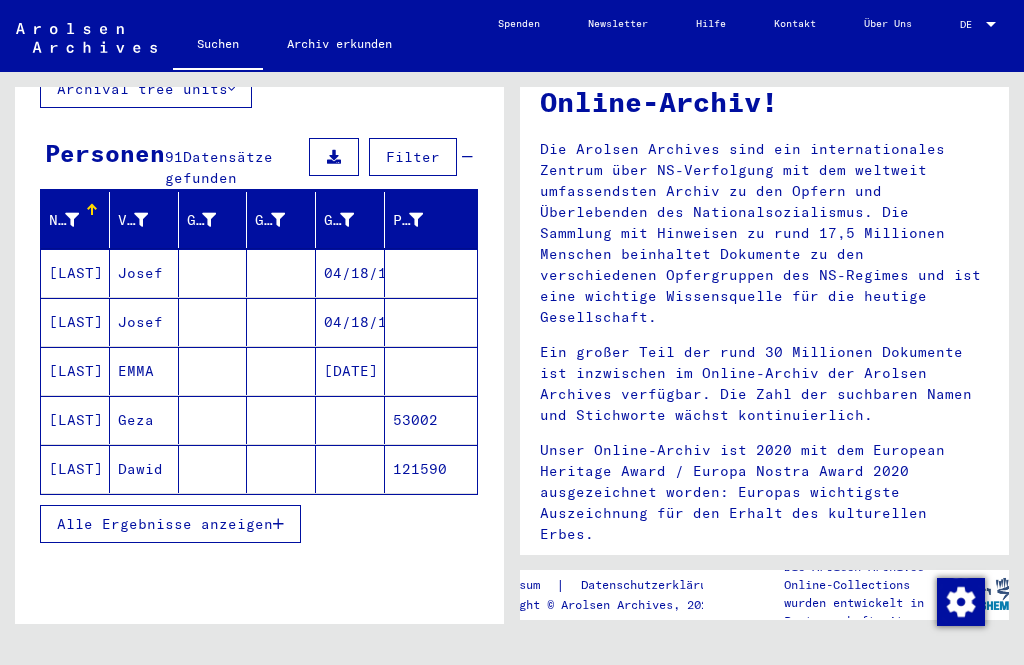 click on "[LAST]" at bounding box center (75, 420) 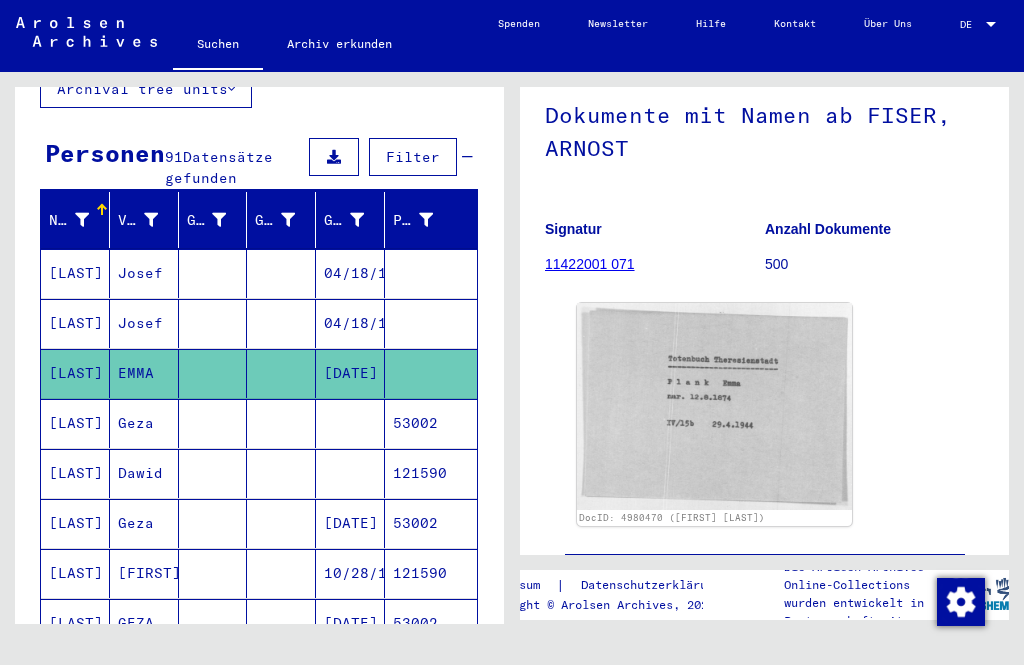scroll, scrollTop: 134, scrollLeft: 0, axis: vertical 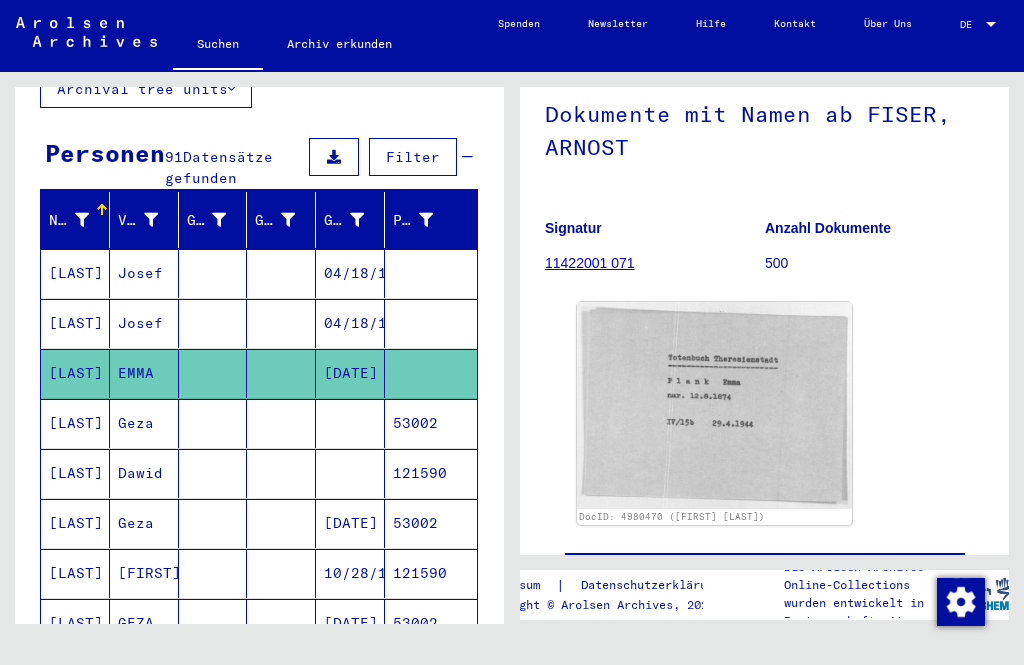 click 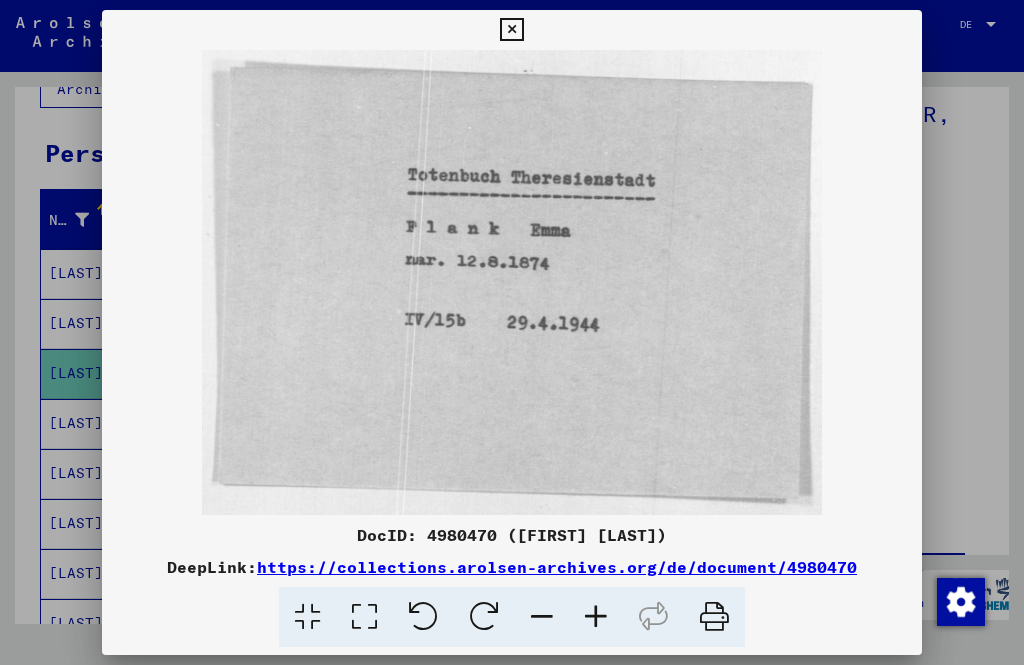 click at bounding box center (511, 30) 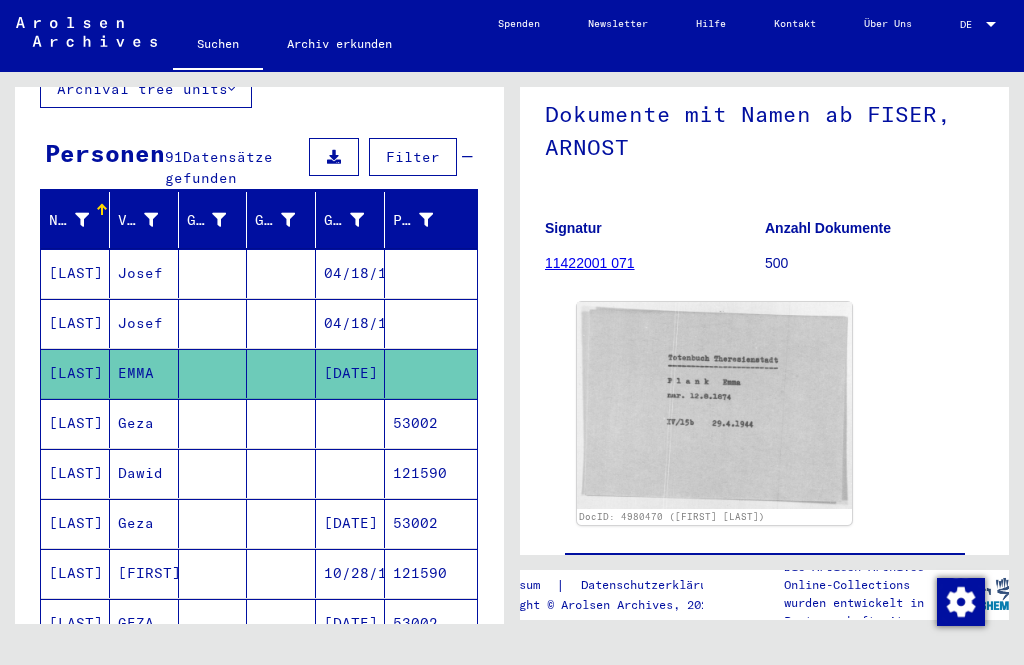 click on "Geza" at bounding box center (144, 473) 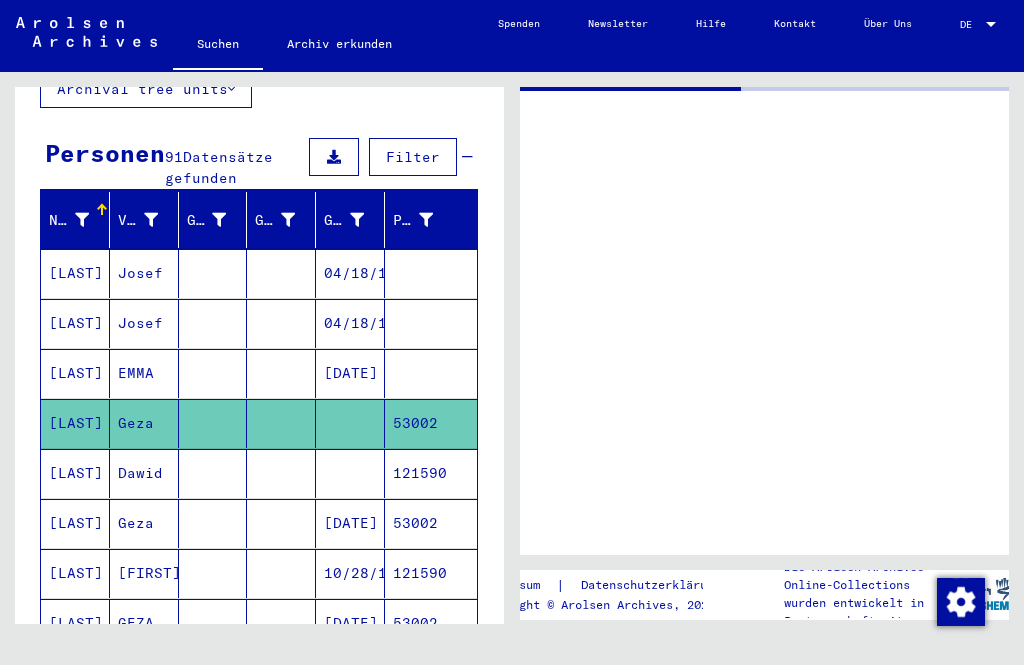 scroll, scrollTop: 0, scrollLeft: 0, axis: both 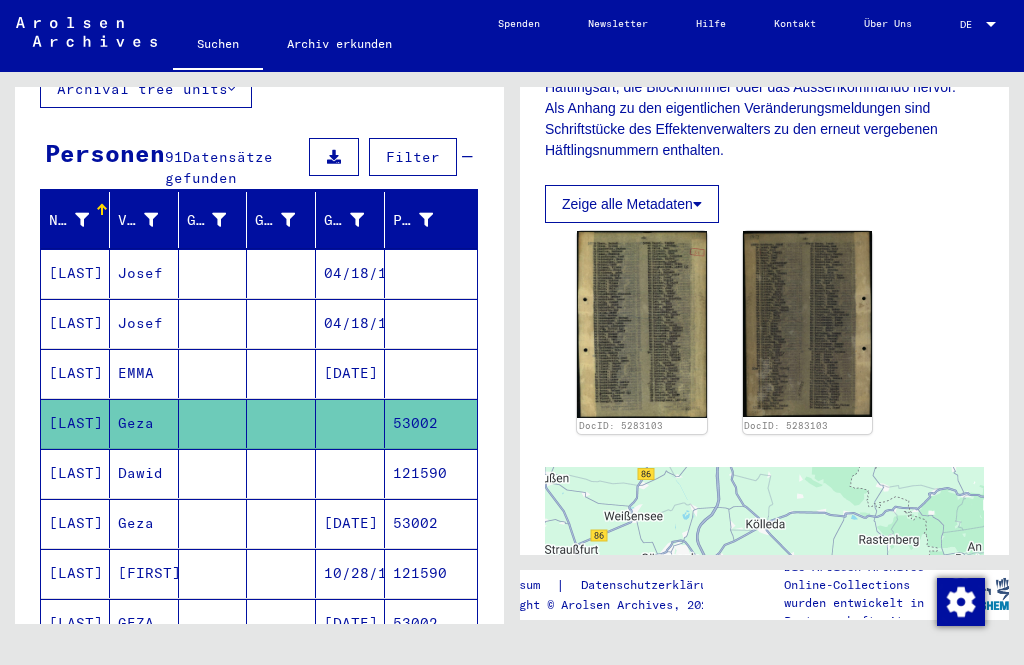 click on "Dawid" at bounding box center [144, 523] 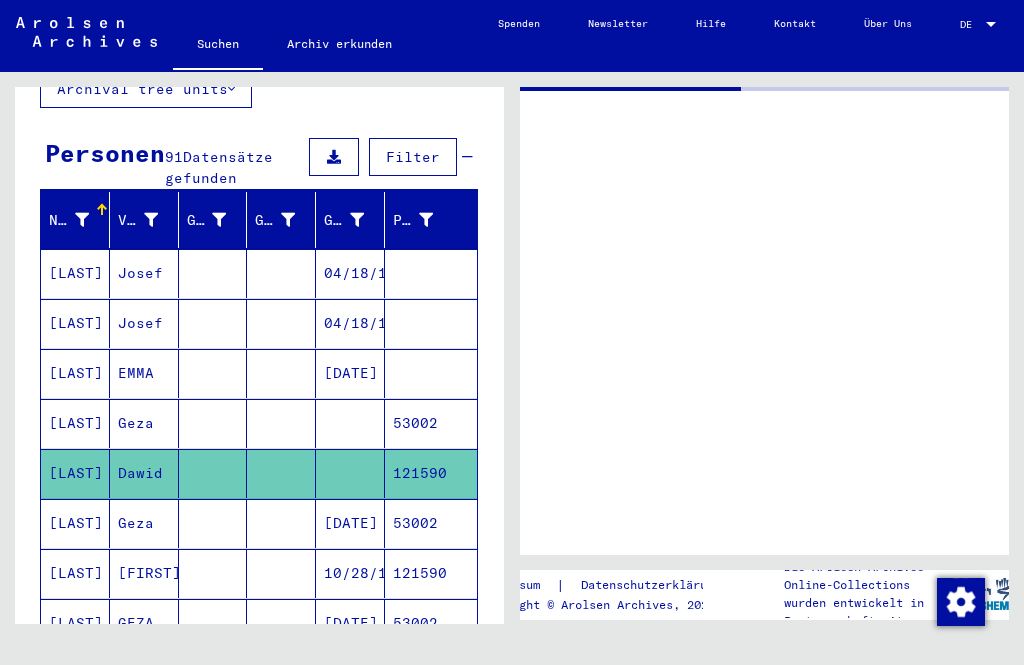 scroll, scrollTop: 0, scrollLeft: 0, axis: both 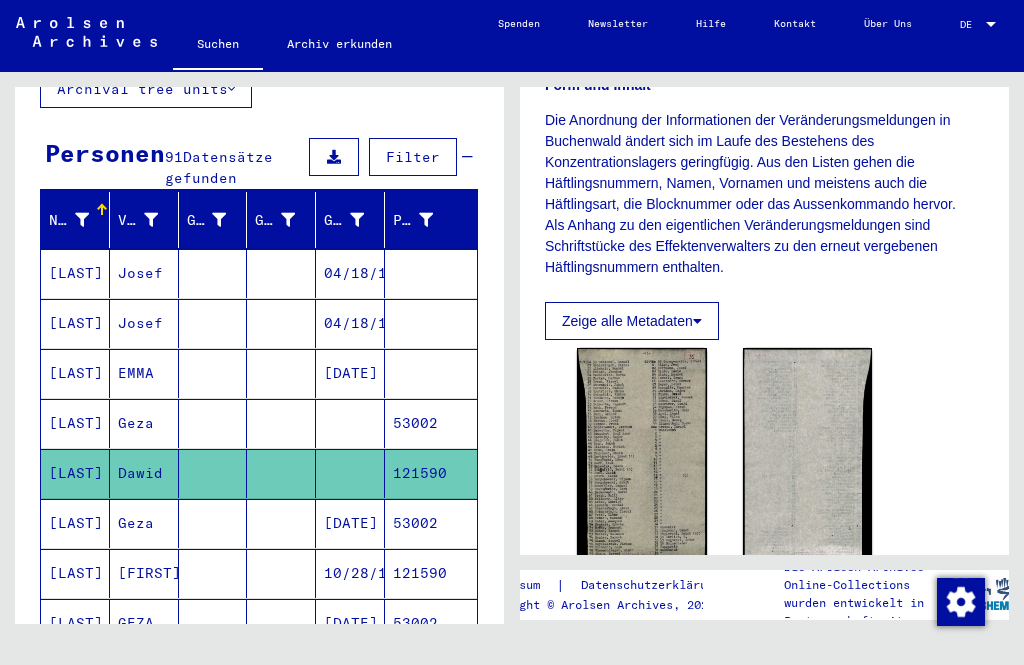 click on "Geza" at bounding box center (144, 573) 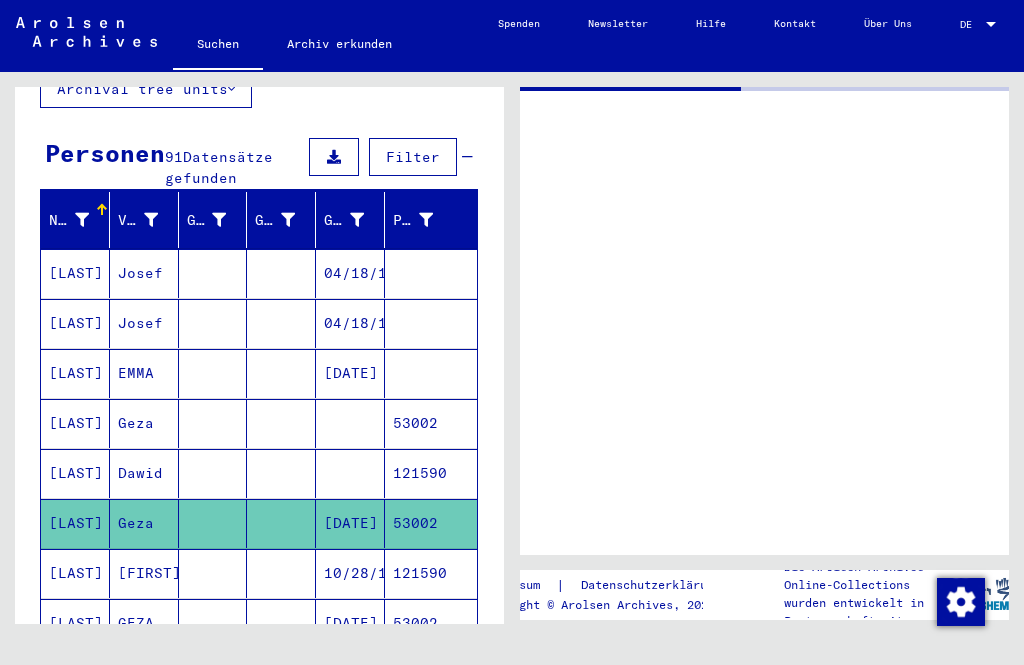 scroll, scrollTop: 0, scrollLeft: 0, axis: both 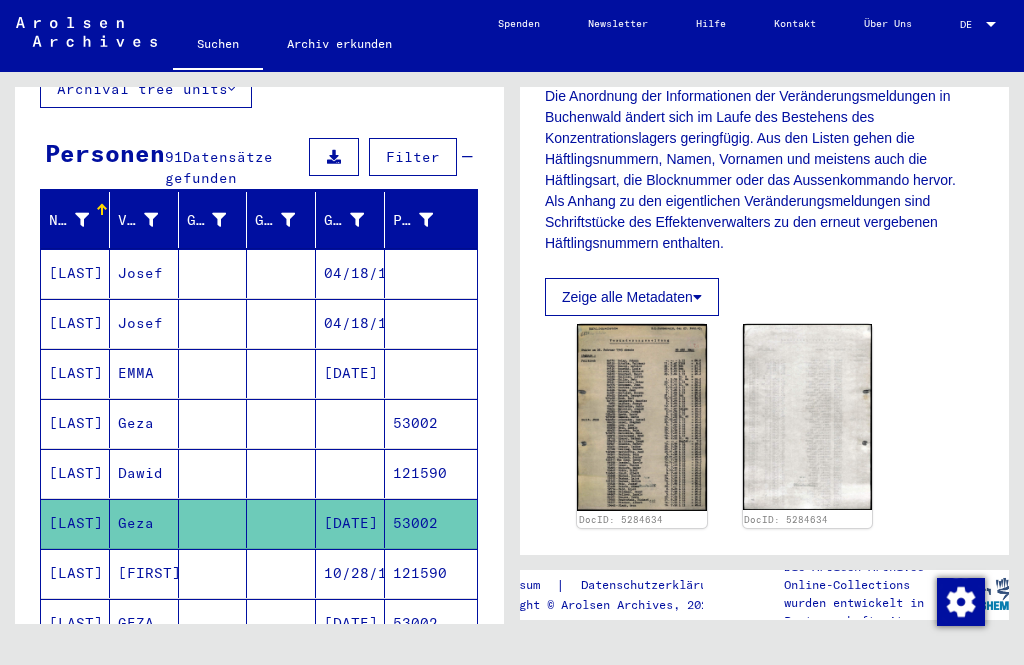 click at bounding box center [281, 623] 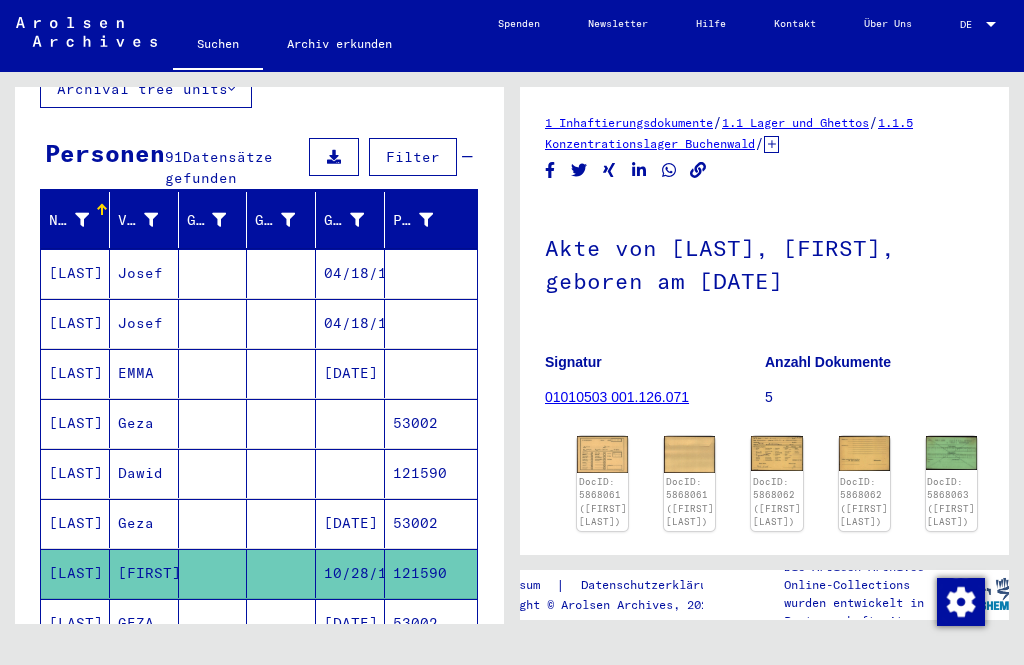scroll, scrollTop: 0, scrollLeft: 0, axis: both 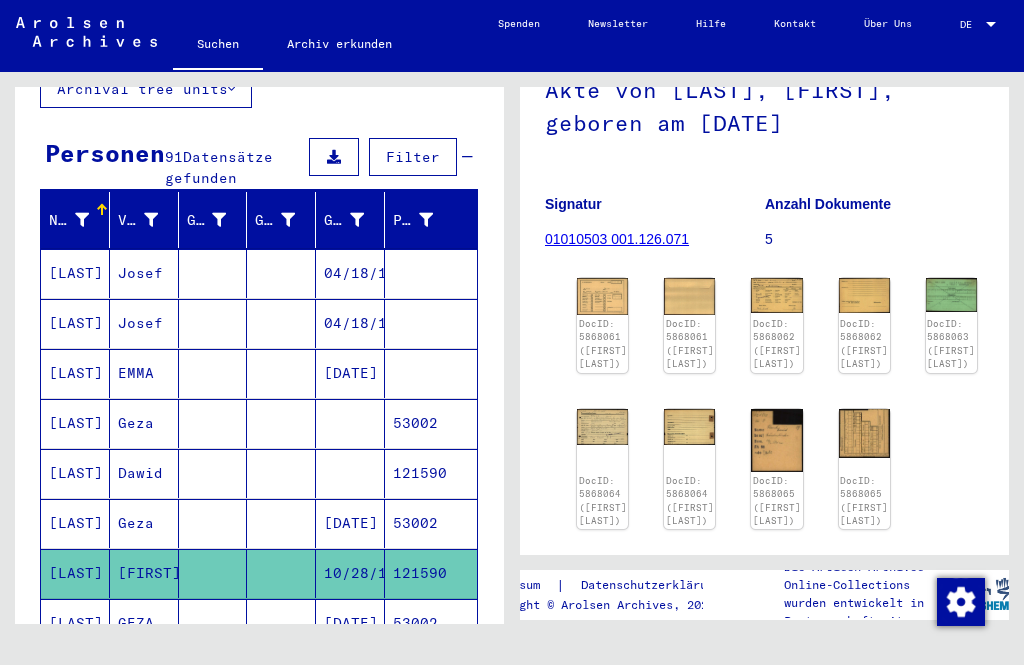 click 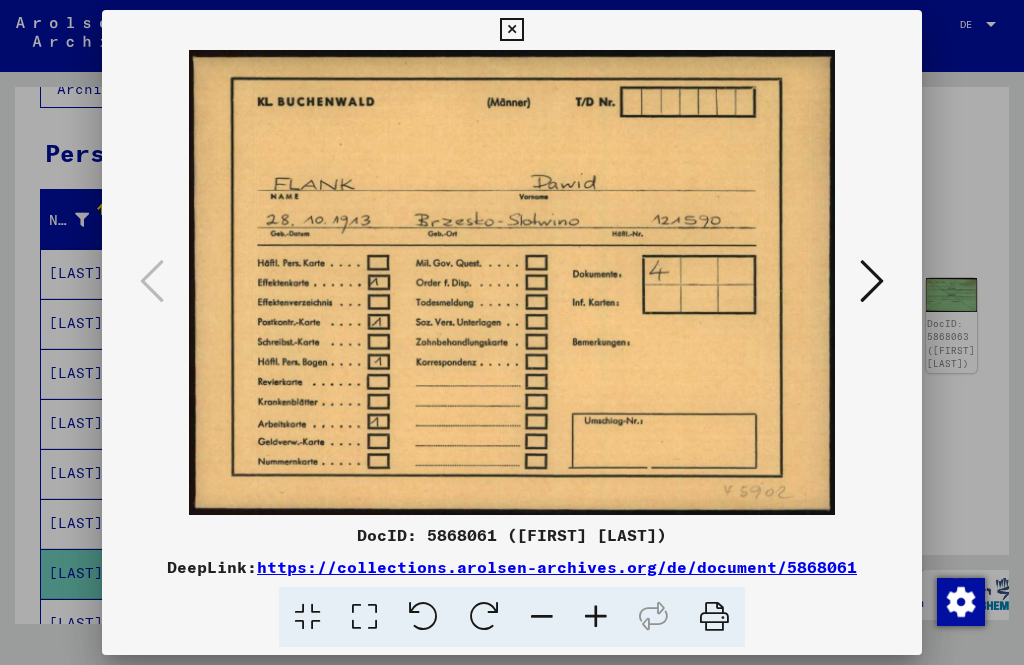 click at bounding box center (872, 281) 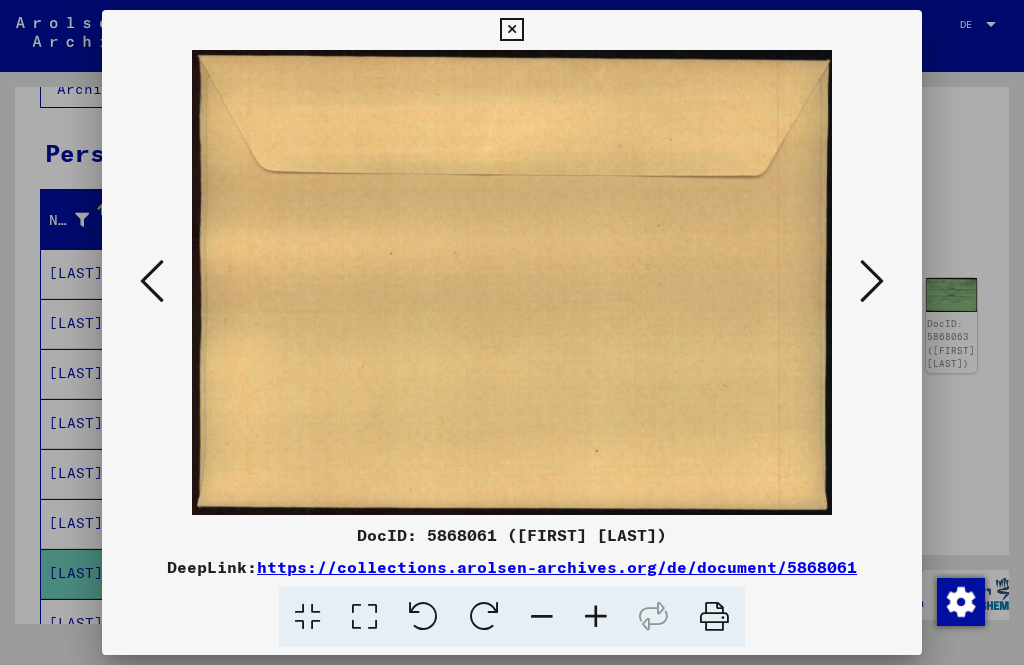 click at bounding box center [872, 282] 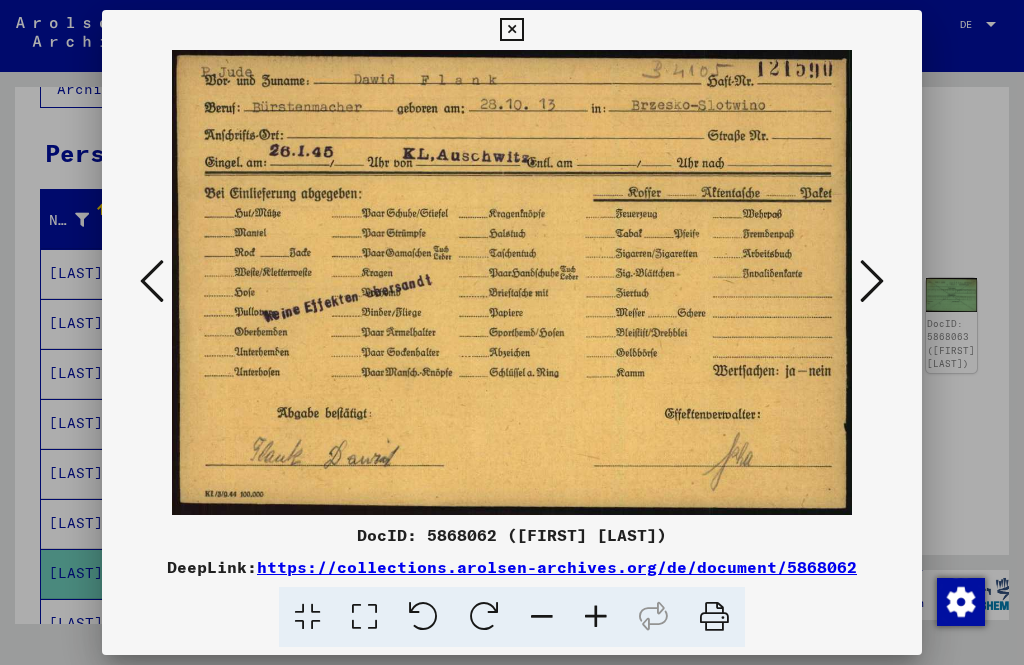 click at bounding box center [872, 281] 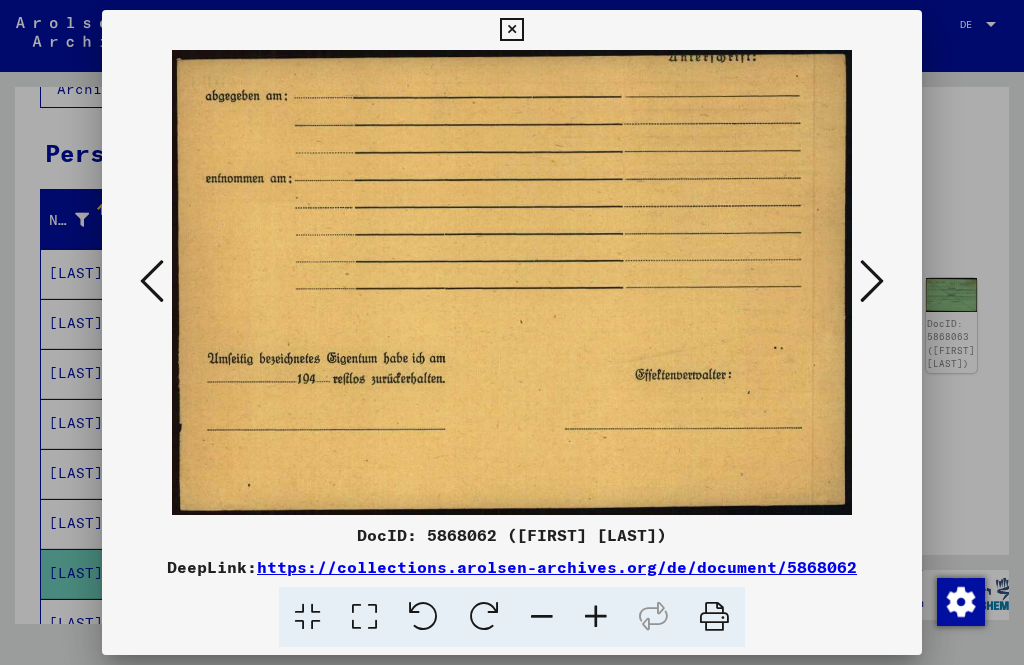 click at bounding box center (872, 281) 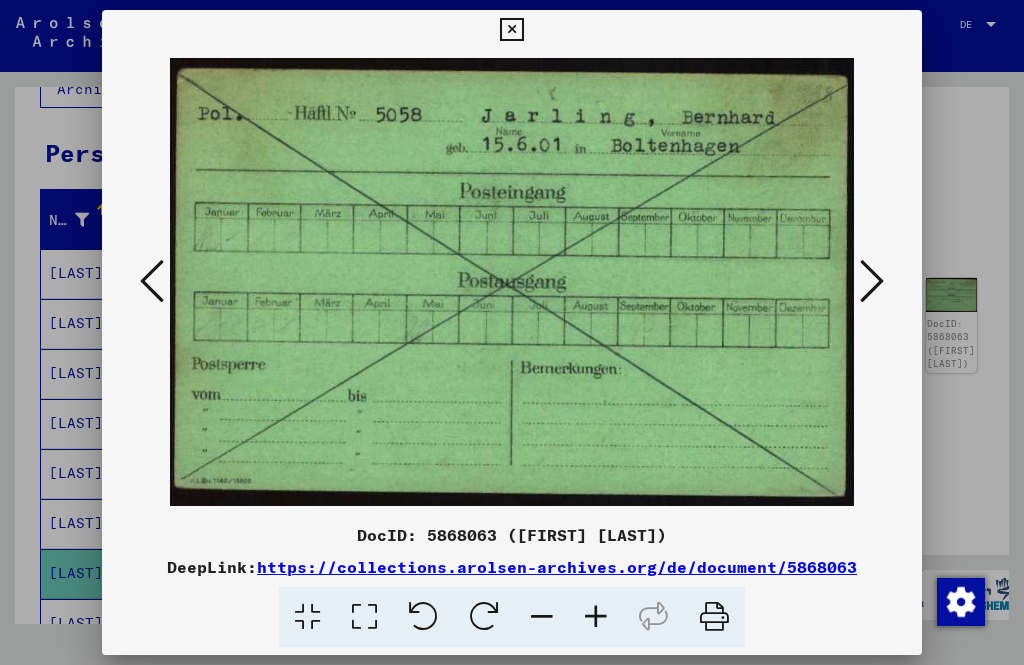 click at bounding box center (872, 281) 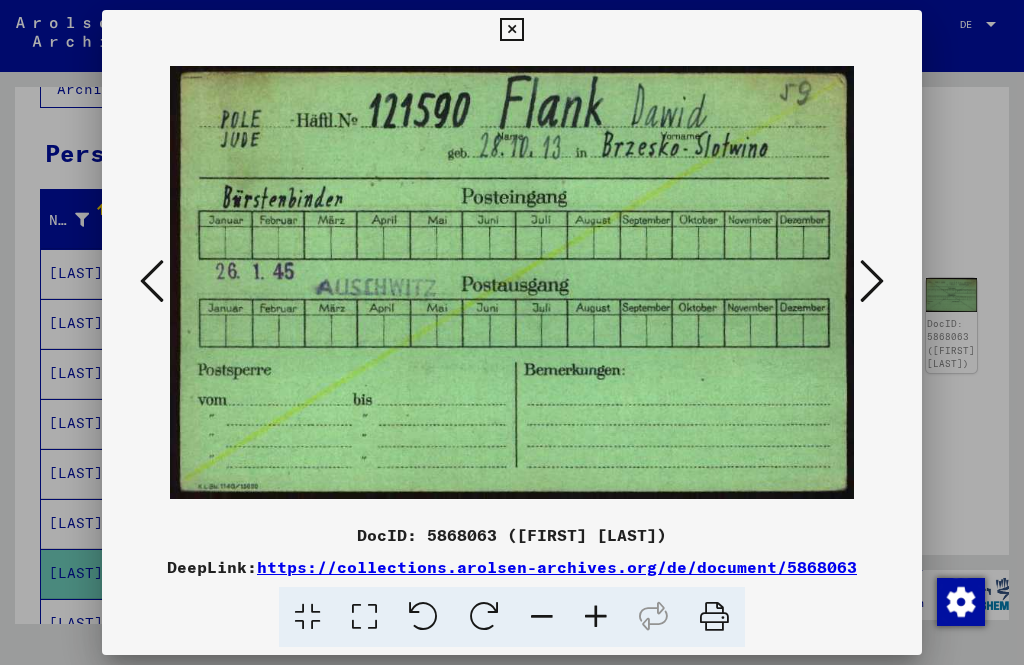click at bounding box center (152, 281) 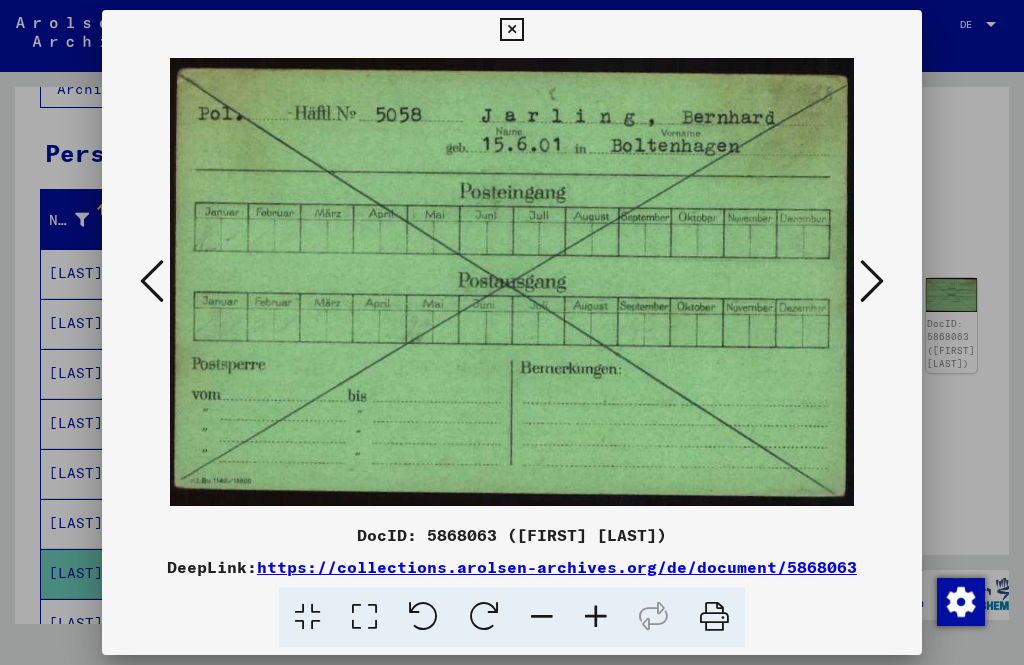 click at bounding box center [872, 282] 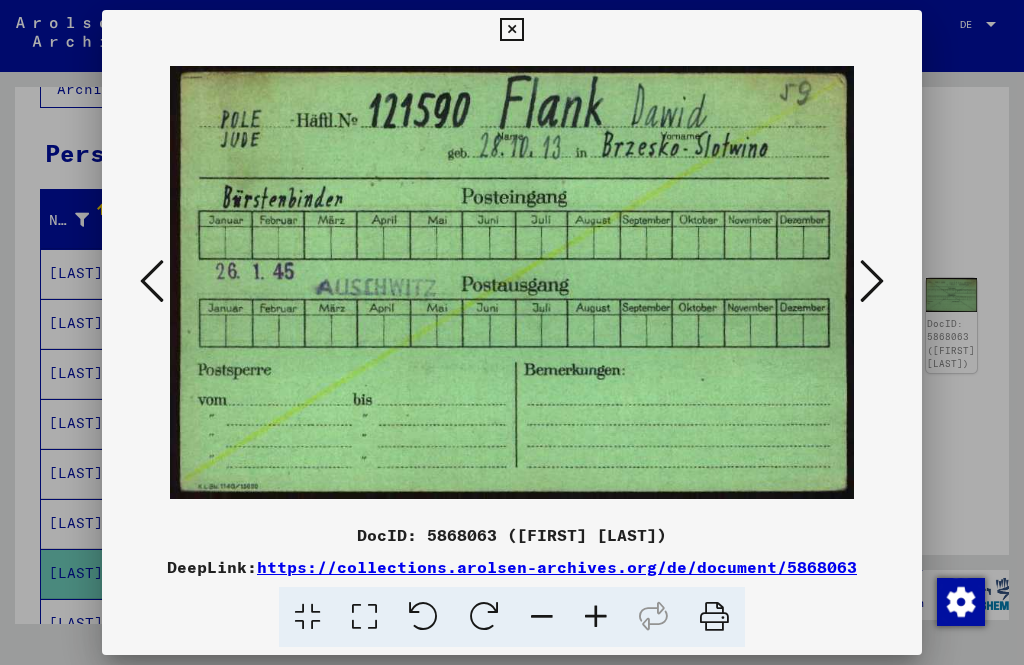 click at bounding box center (872, 282) 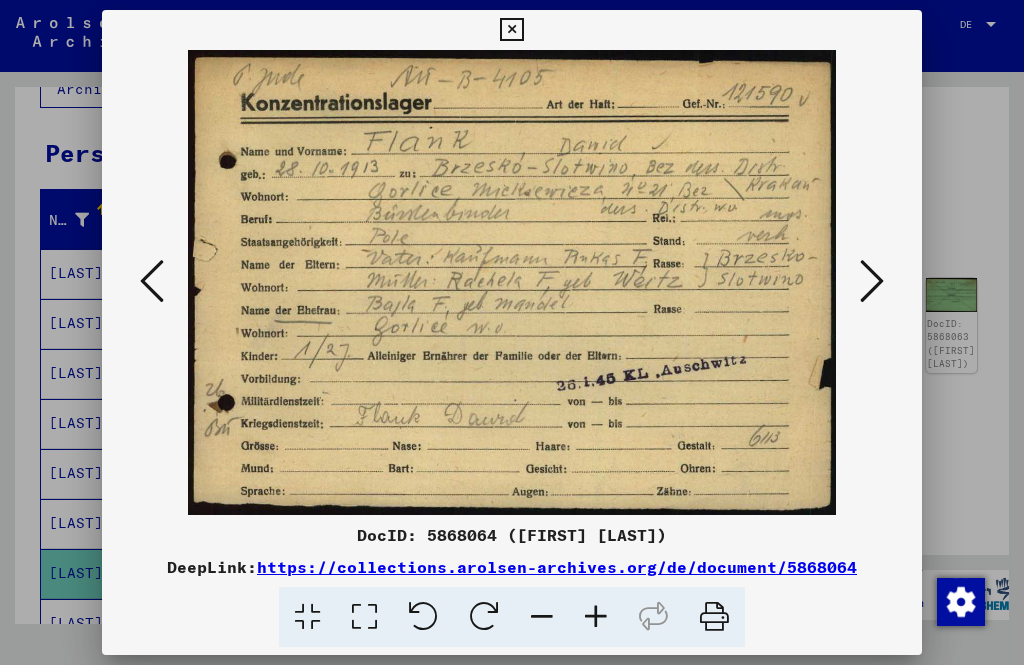 click at bounding box center [872, 281] 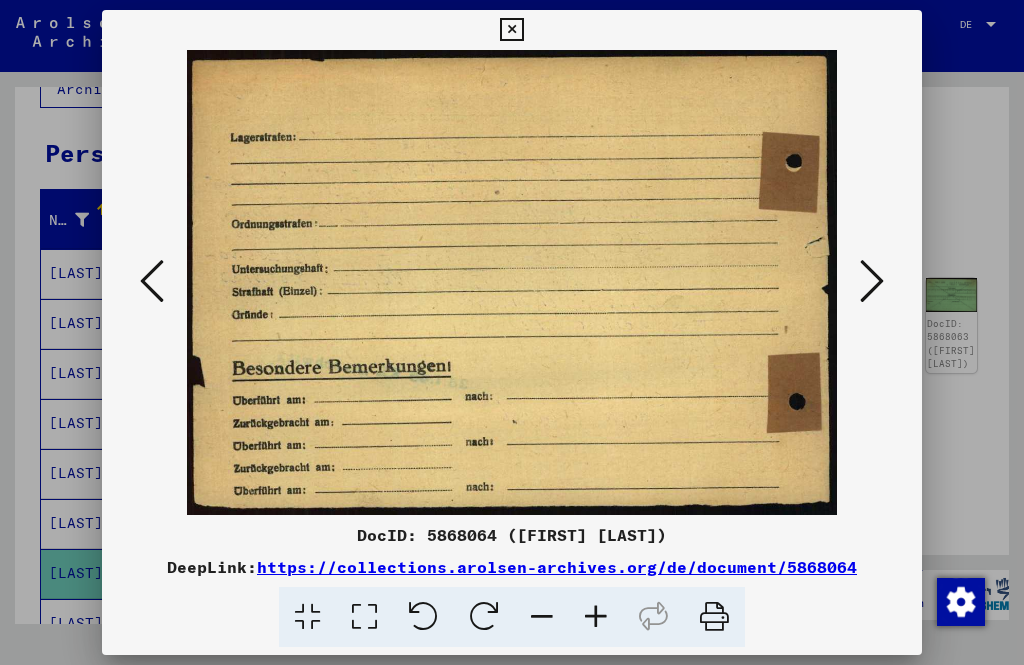 click at bounding box center (872, 282) 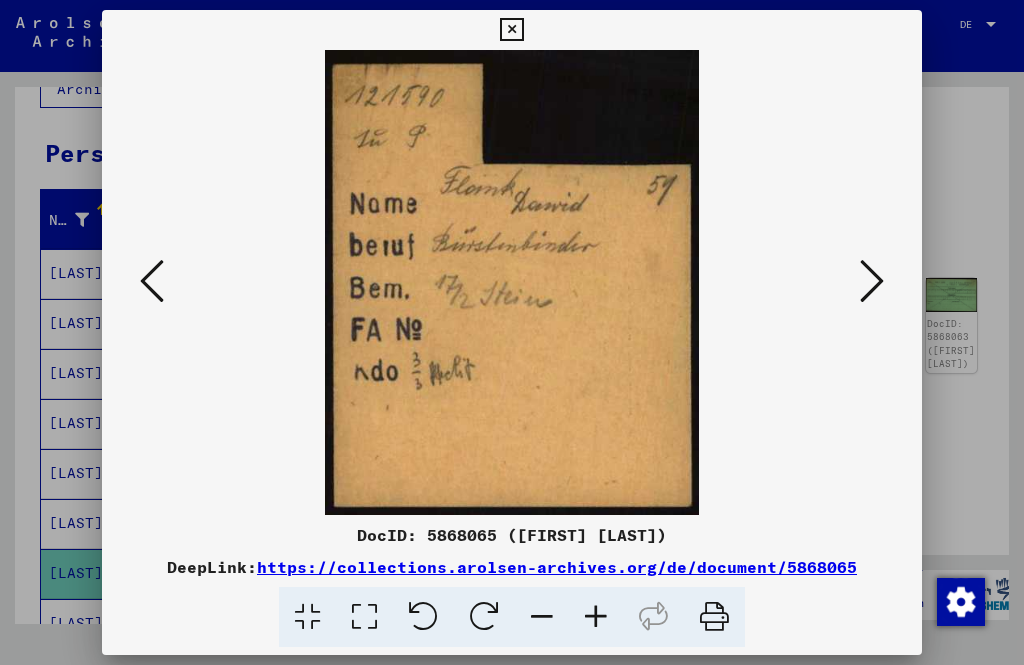 click at bounding box center (872, 282) 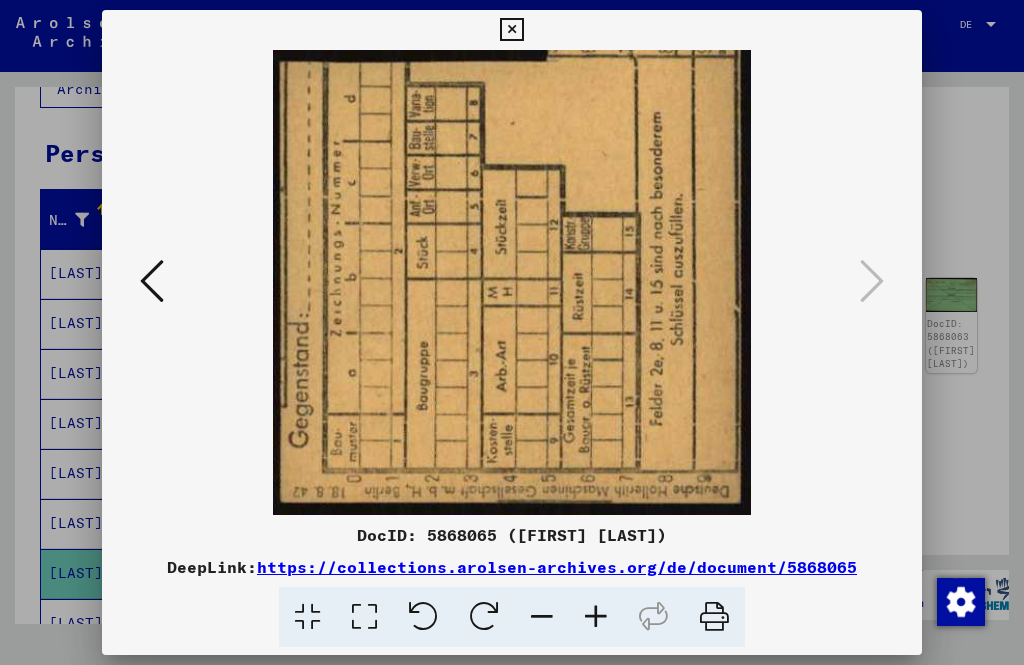 click at bounding box center [511, 30] 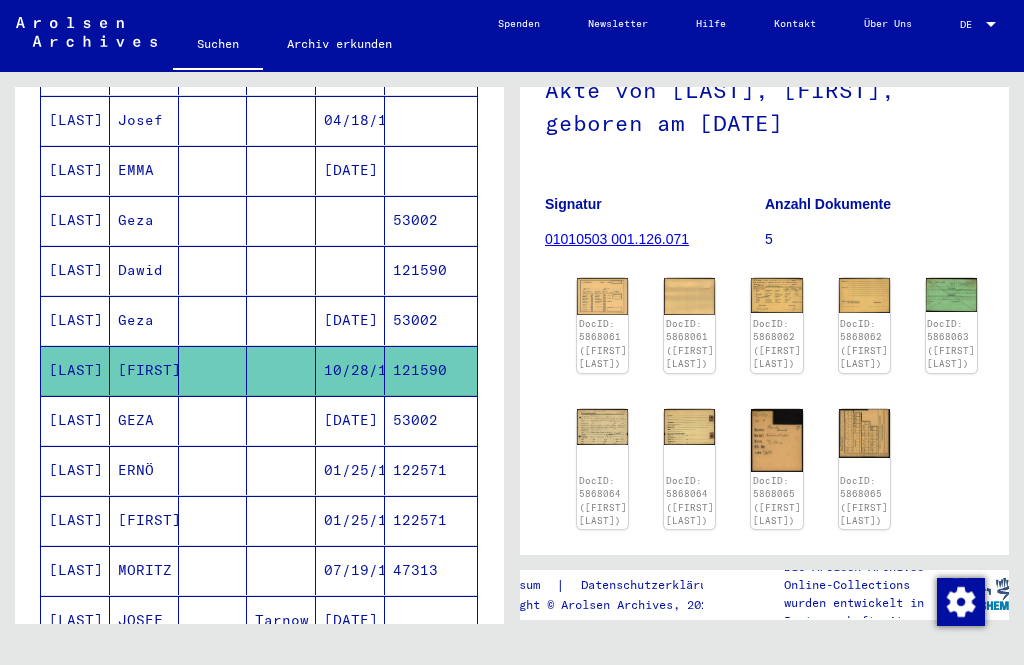 scroll, scrollTop: 362, scrollLeft: 0, axis: vertical 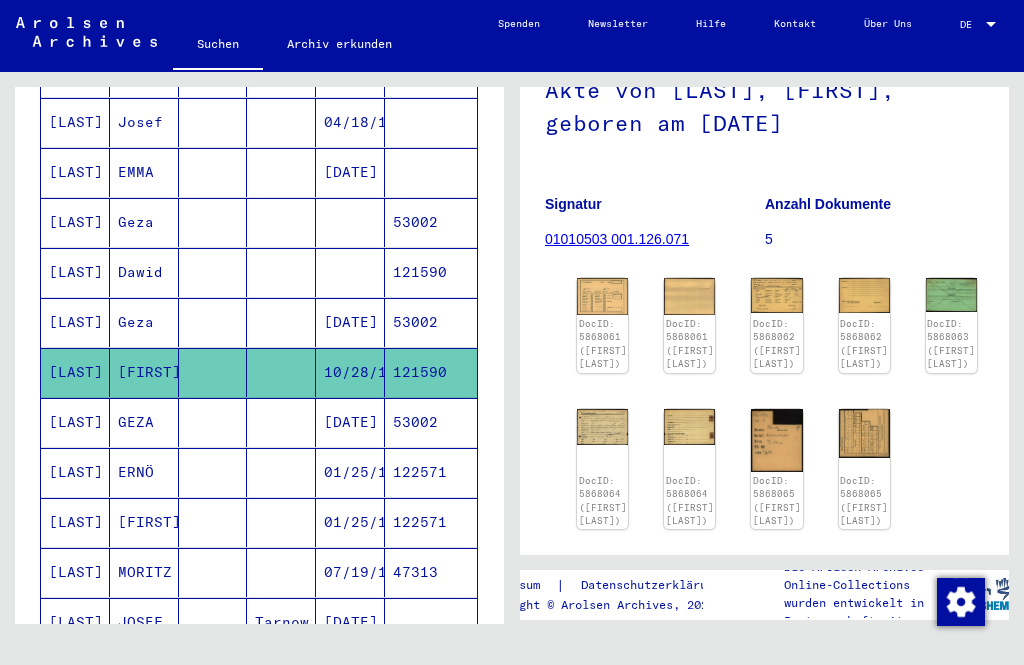 click on "GEZA" at bounding box center (144, 472) 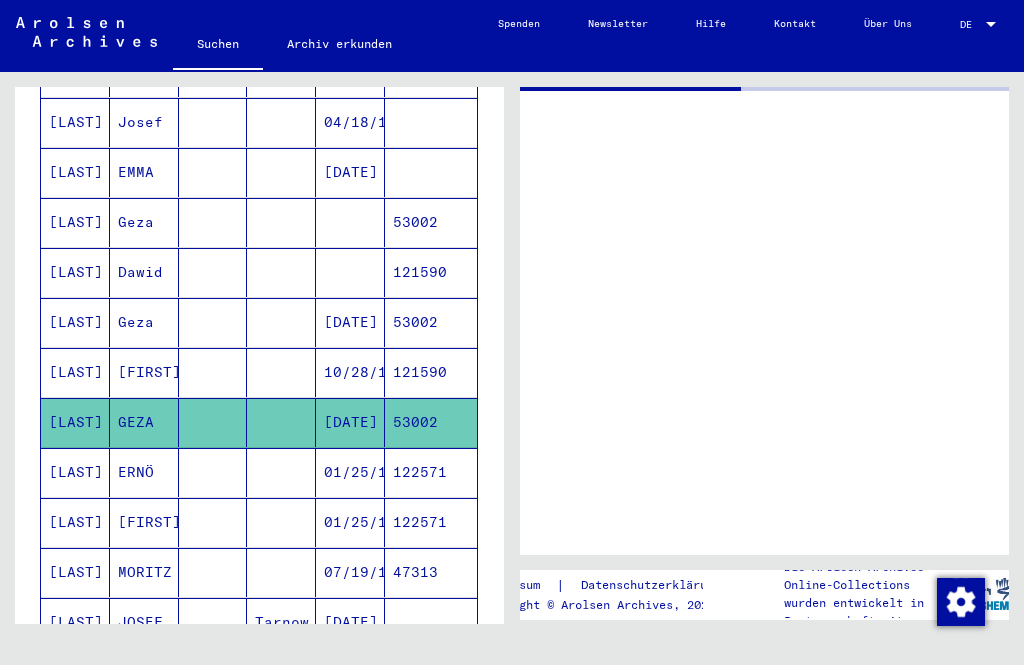 scroll, scrollTop: 0, scrollLeft: 0, axis: both 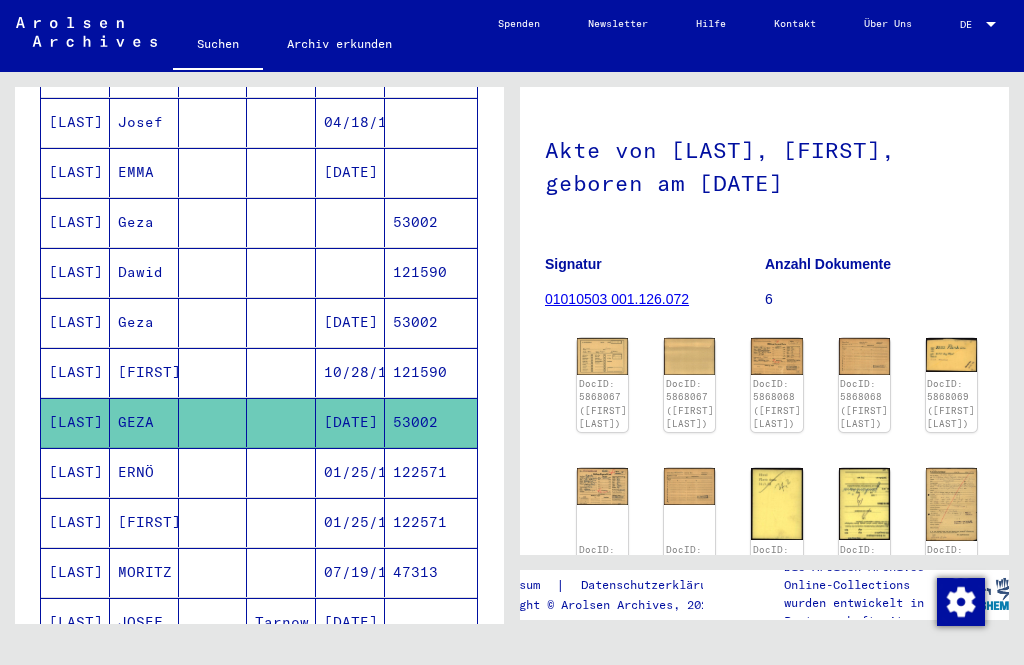 click 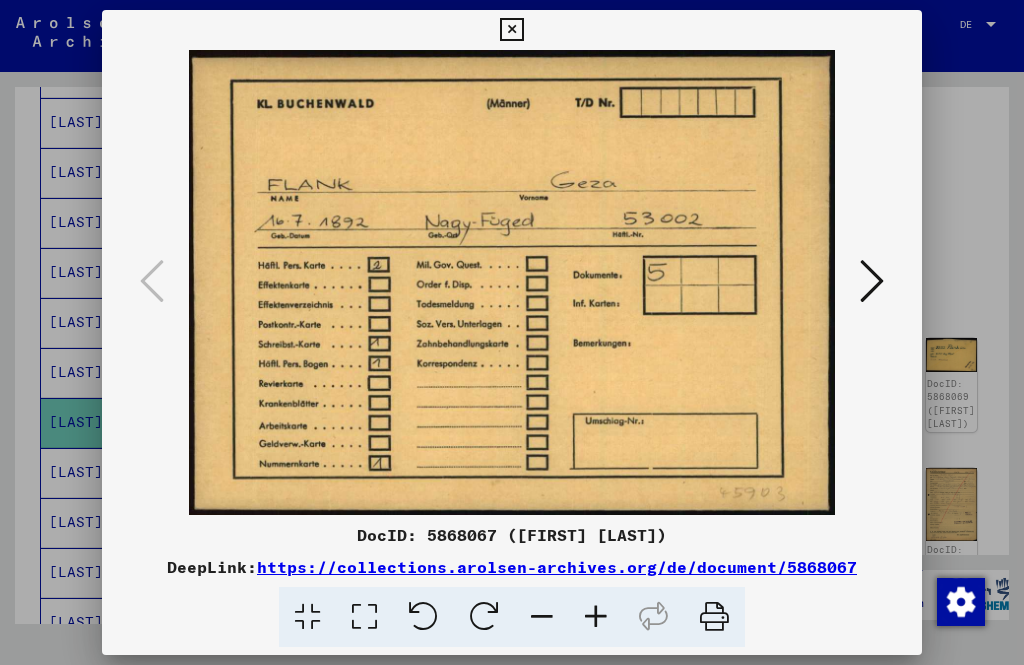 click at bounding box center [872, 281] 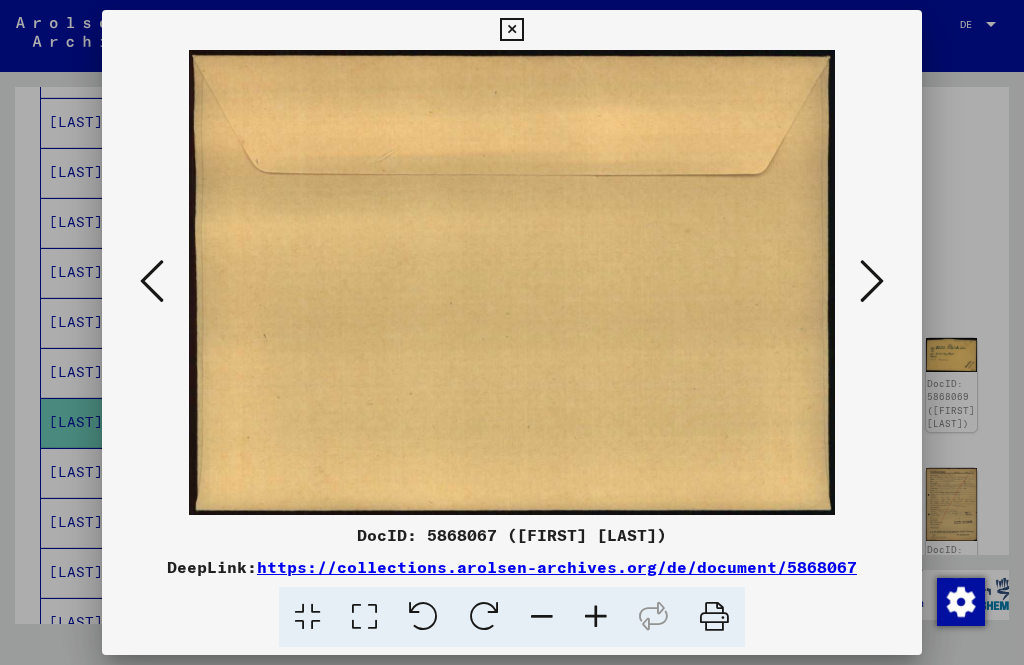 click at bounding box center [872, 281] 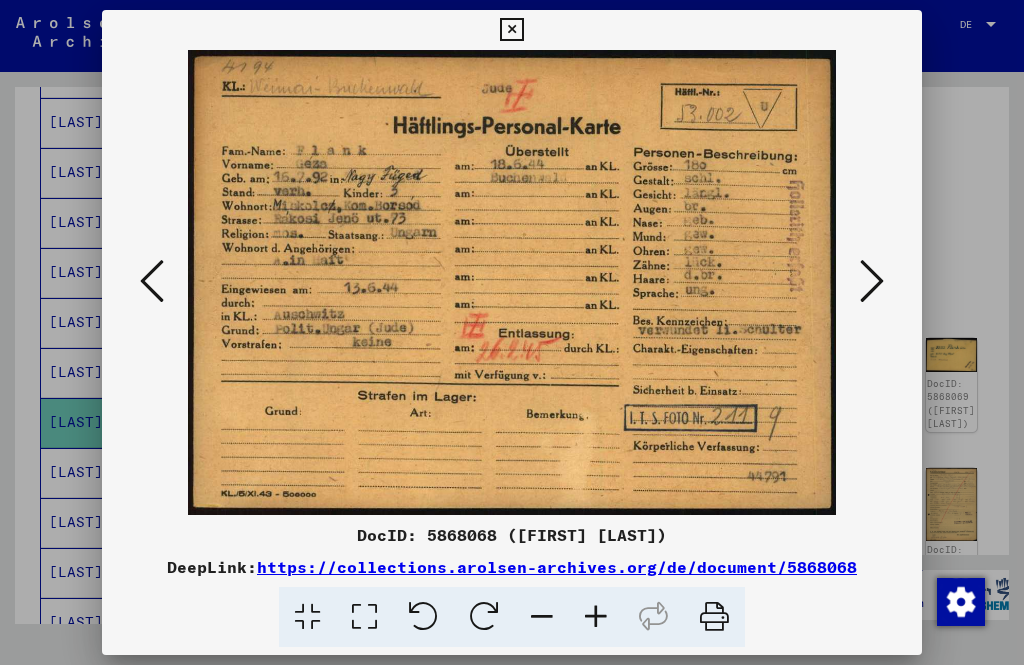 click at bounding box center [872, 281] 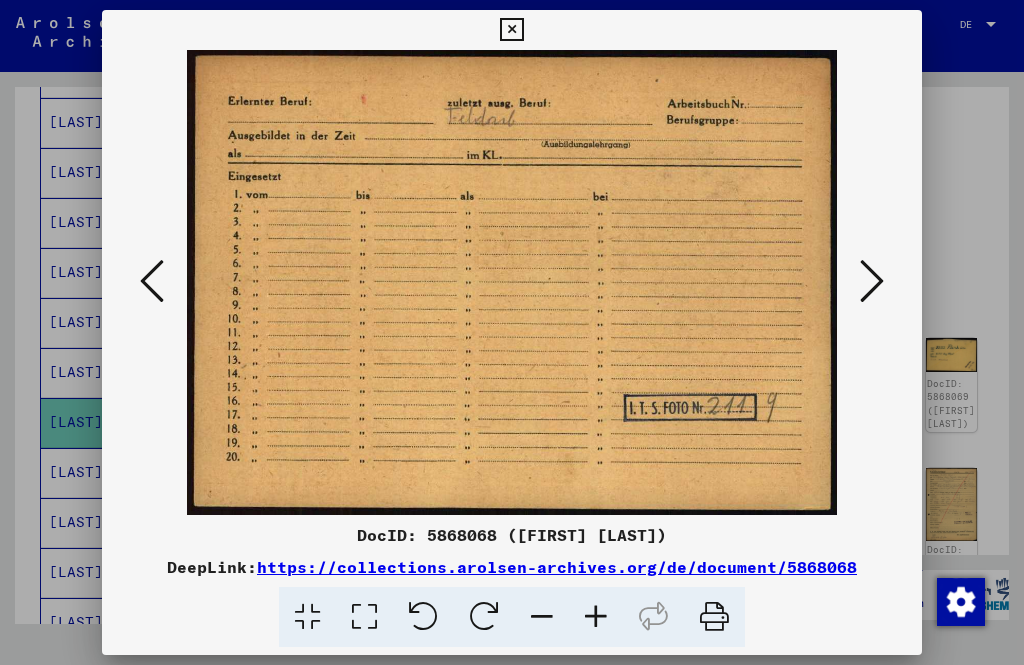 click at bounding box center (872, 281) 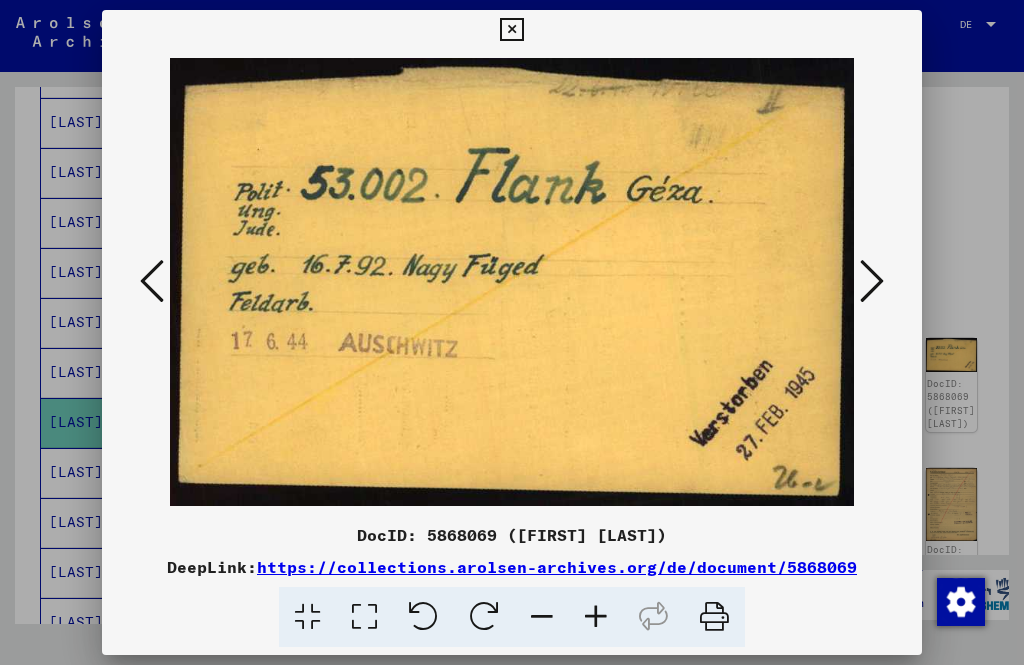click at bounding box center [872, 281] 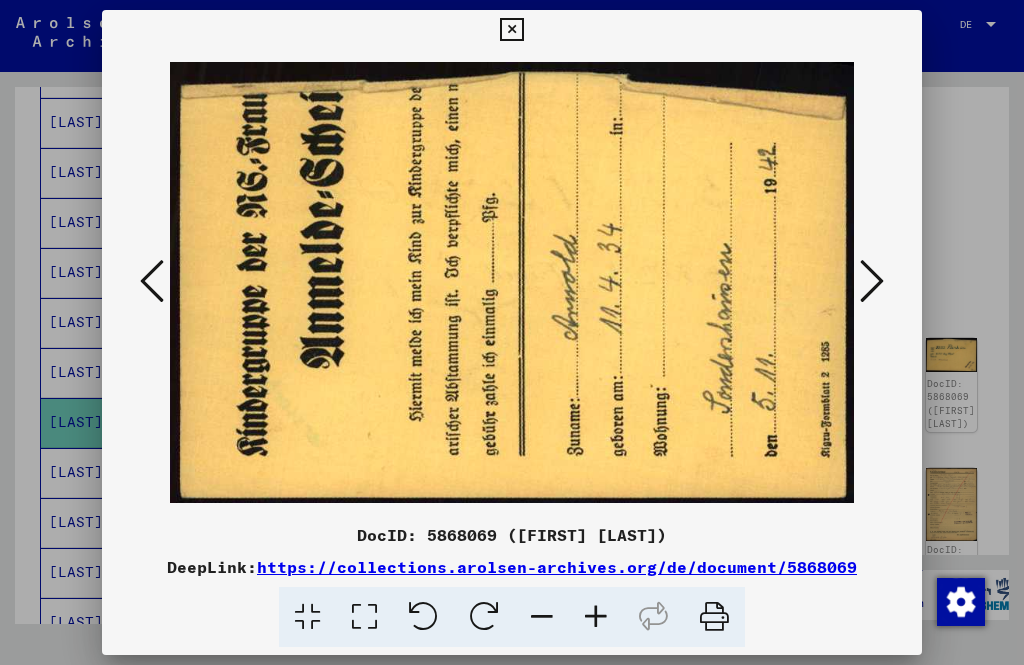 click at bounding box center (511, 30) 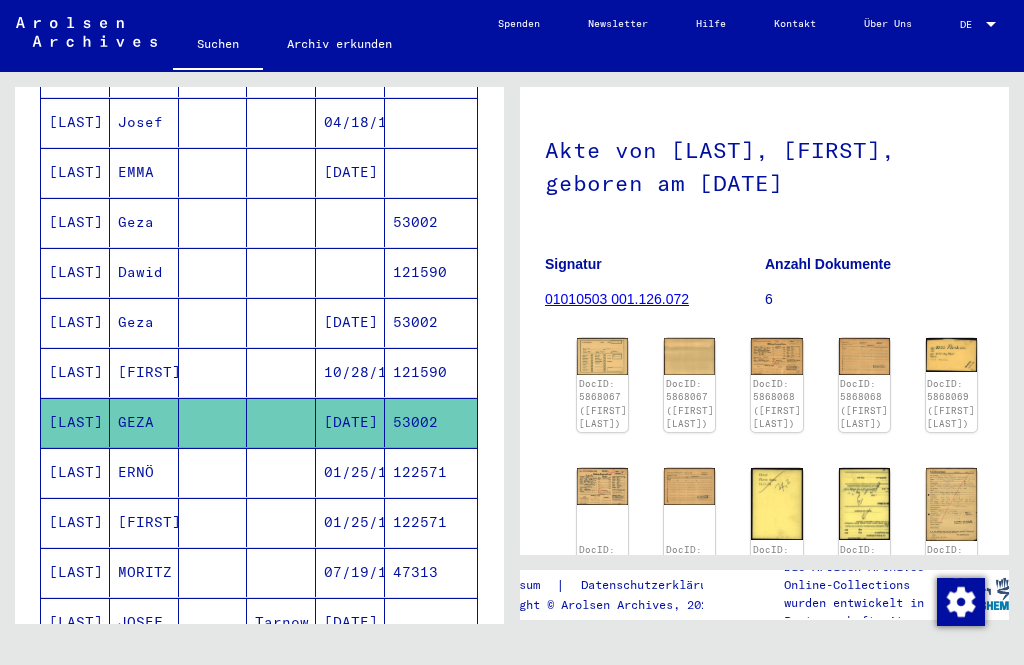 scroll, scrollTop: 434, scrollLeft: 0, axis: vertical 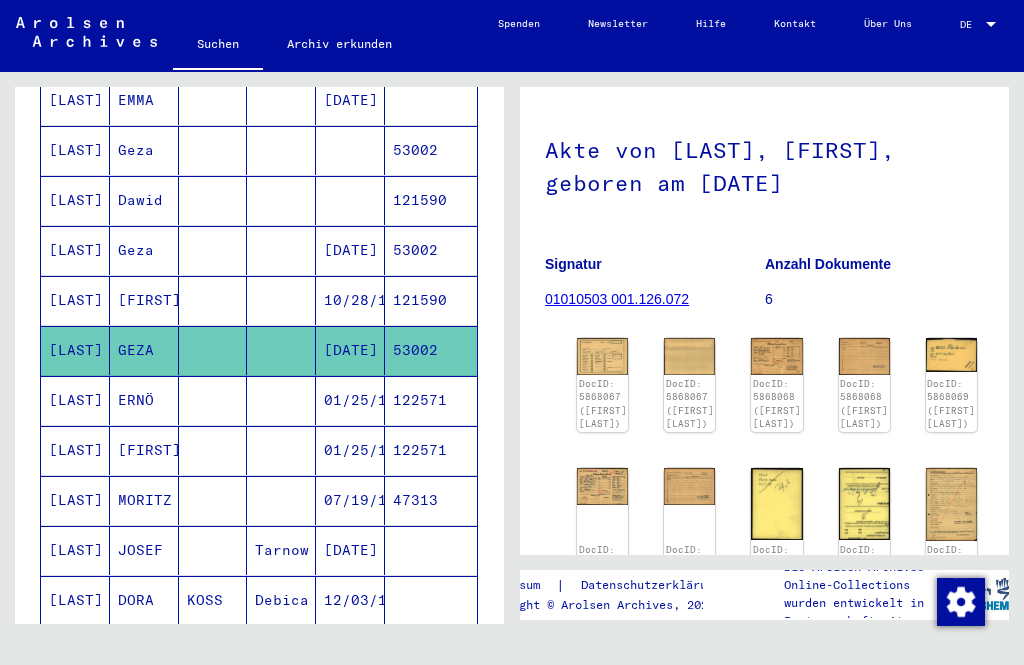 click on "ERNÖ" at bounding box center (144, 450) 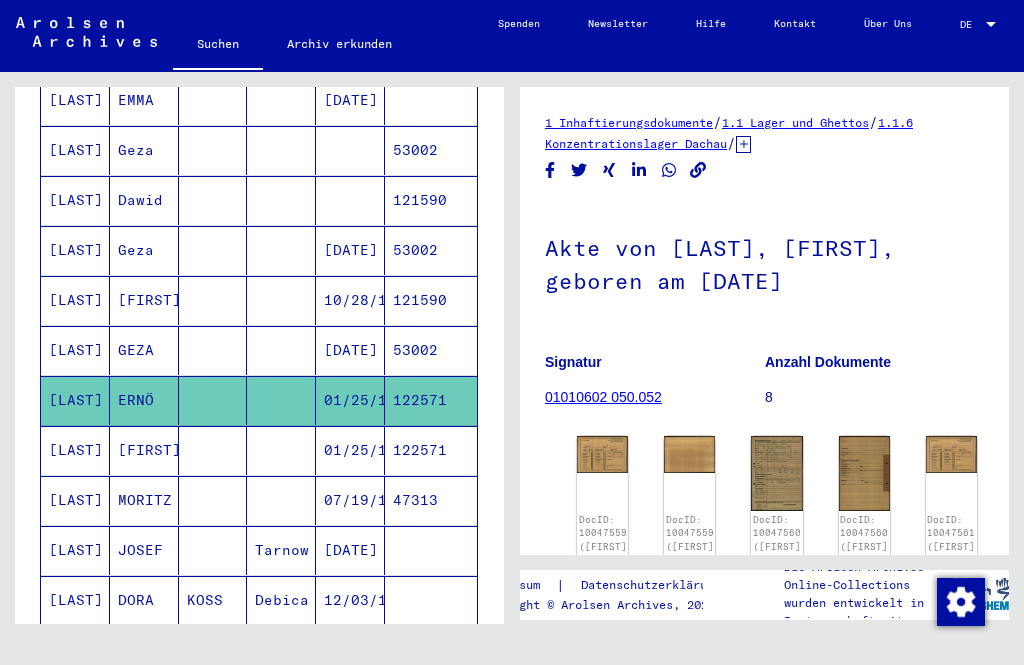scroll, scrollTop: 67, scrollLeft: -9, axis: both 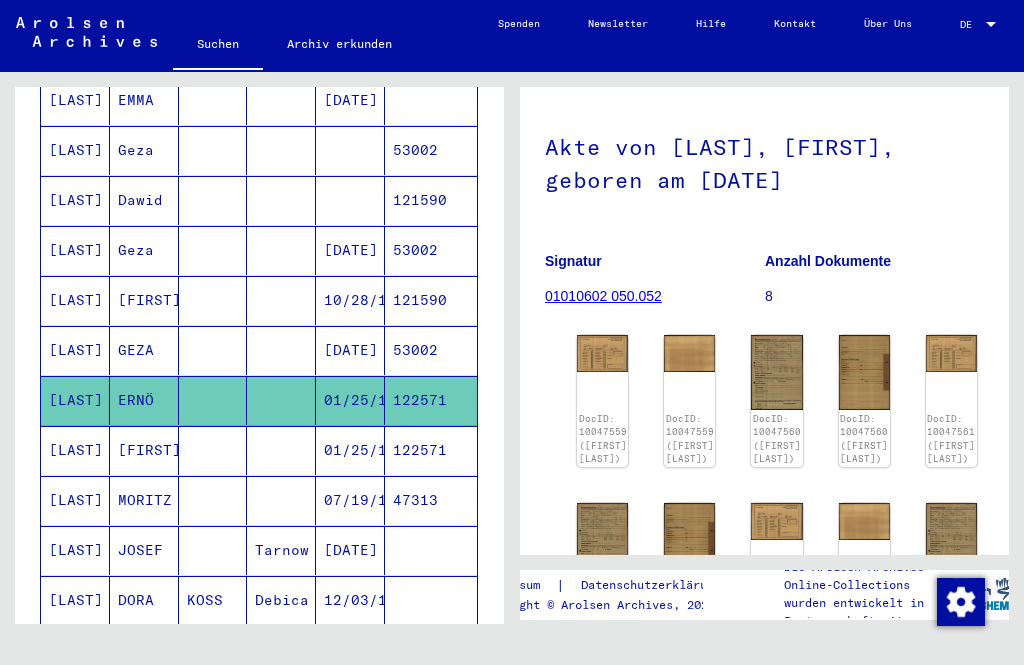 click 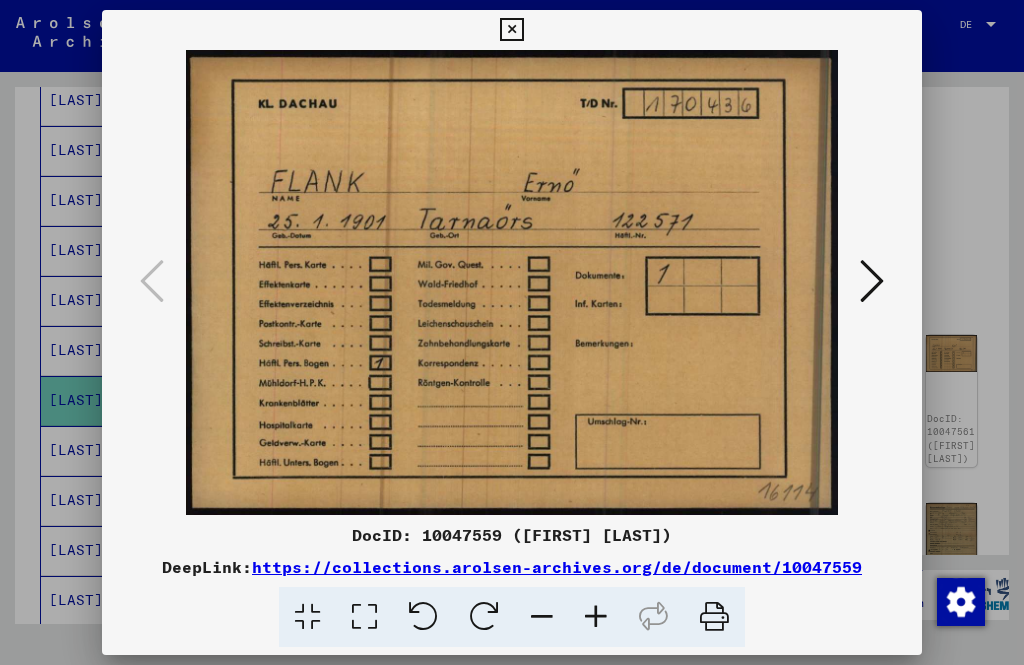 click at bounding box center (872, 281) 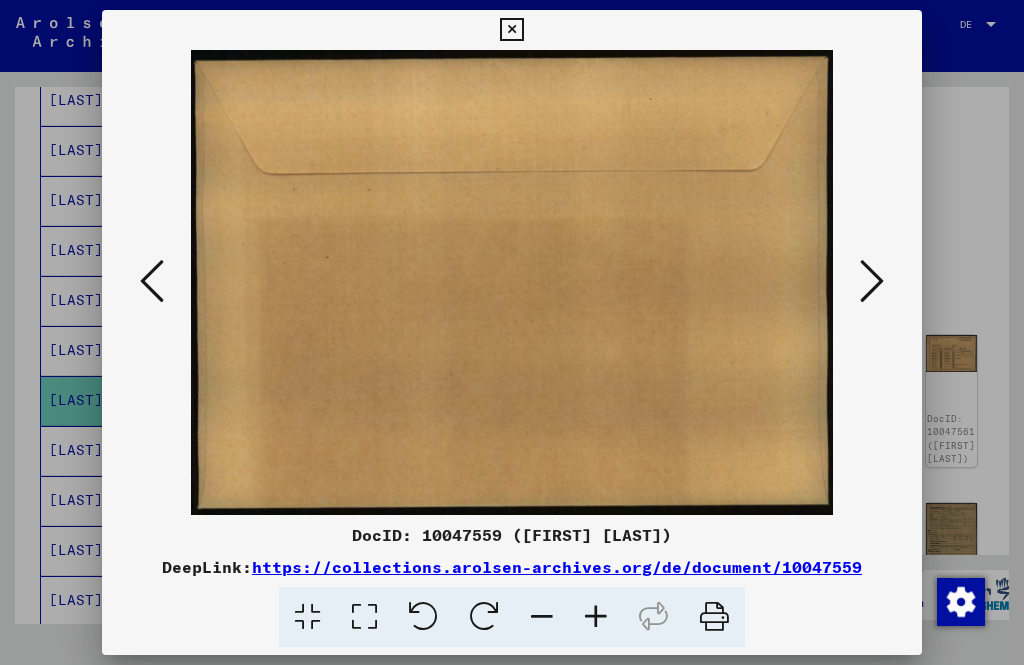 click at bounding box center (872, 281) 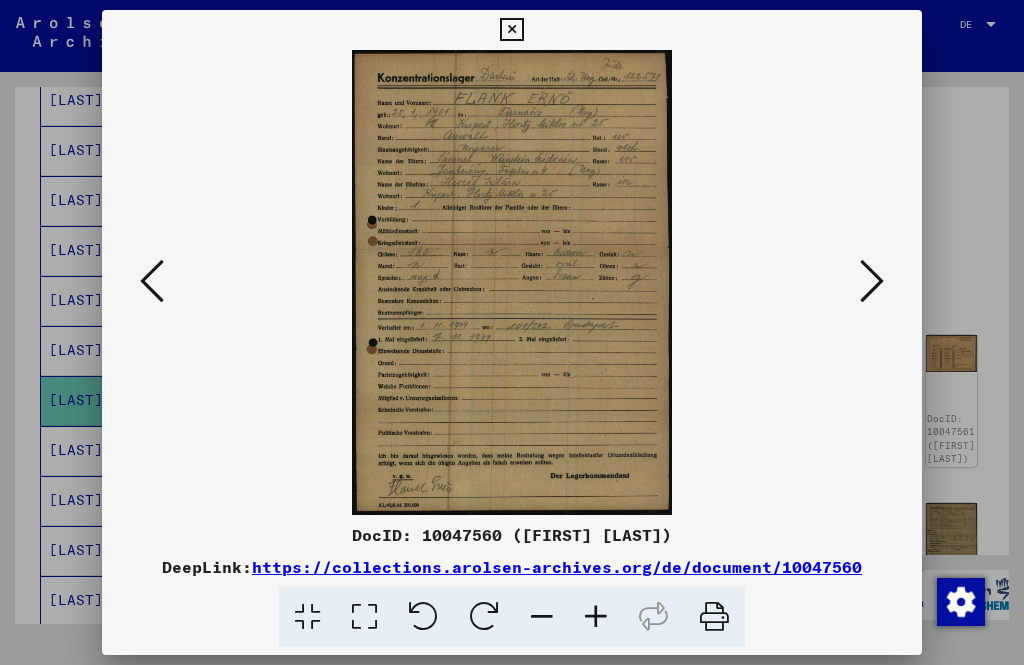 click at bounding box center [872, 281] 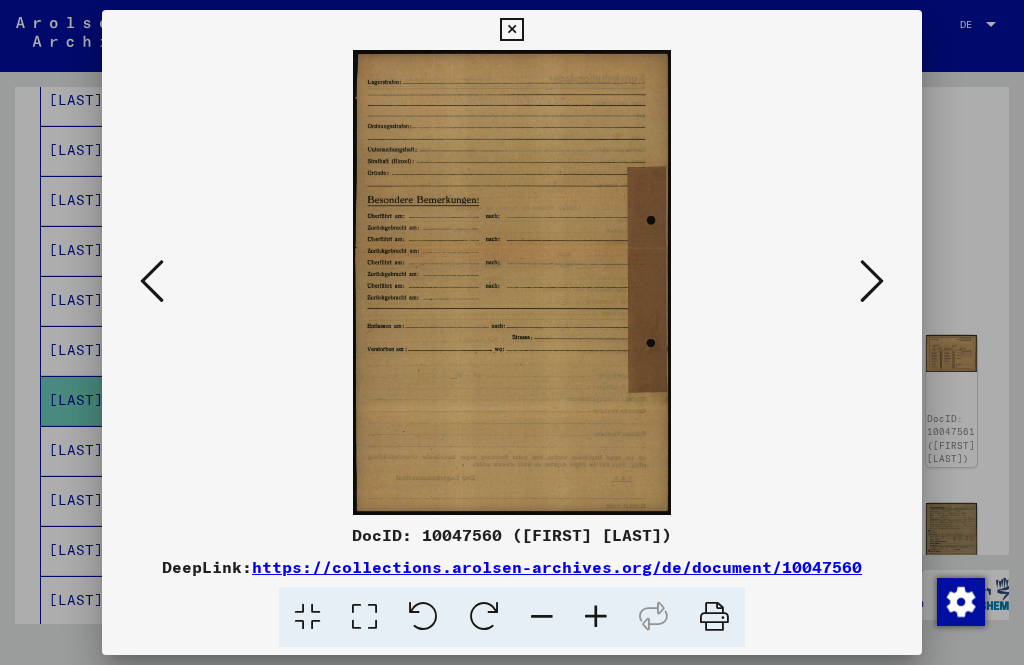 click at bounding box center (872, 281) 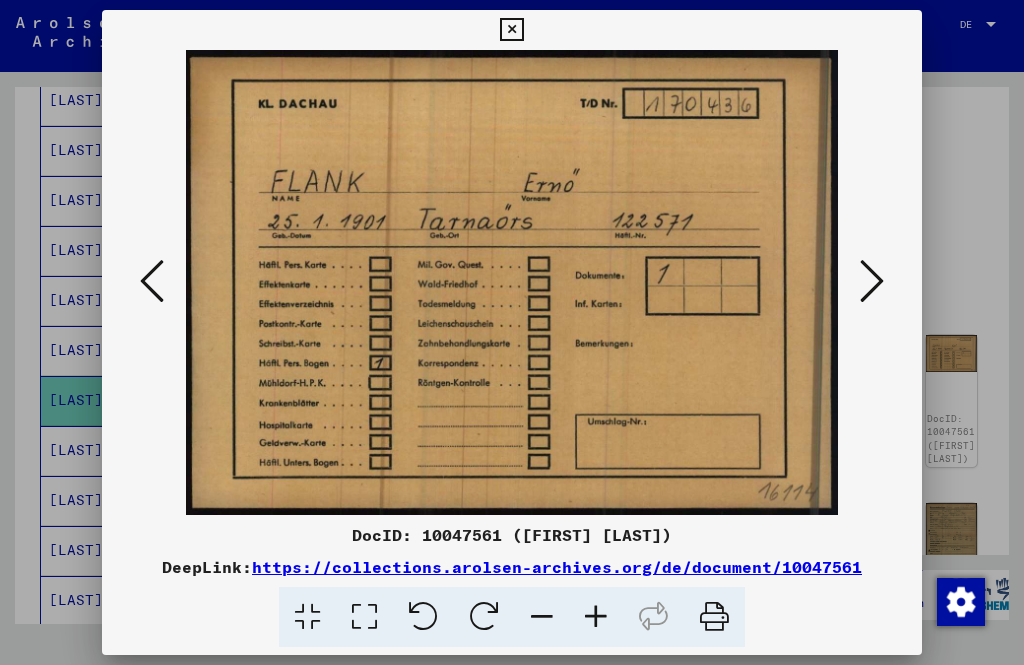 click at bounding box center (872, 281) 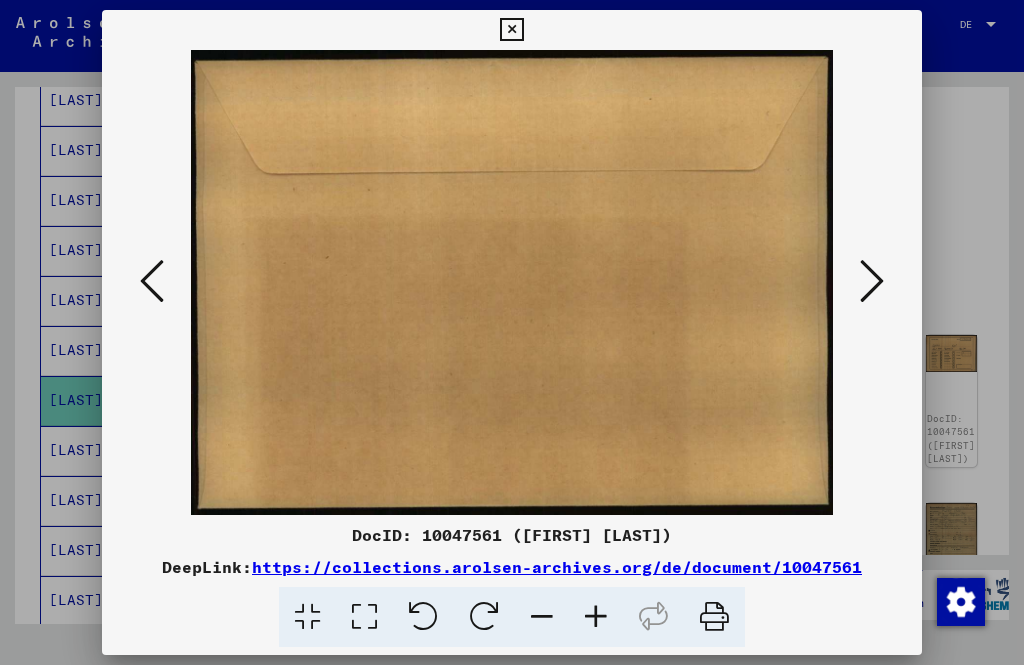 click at bounding box center (872, 281) 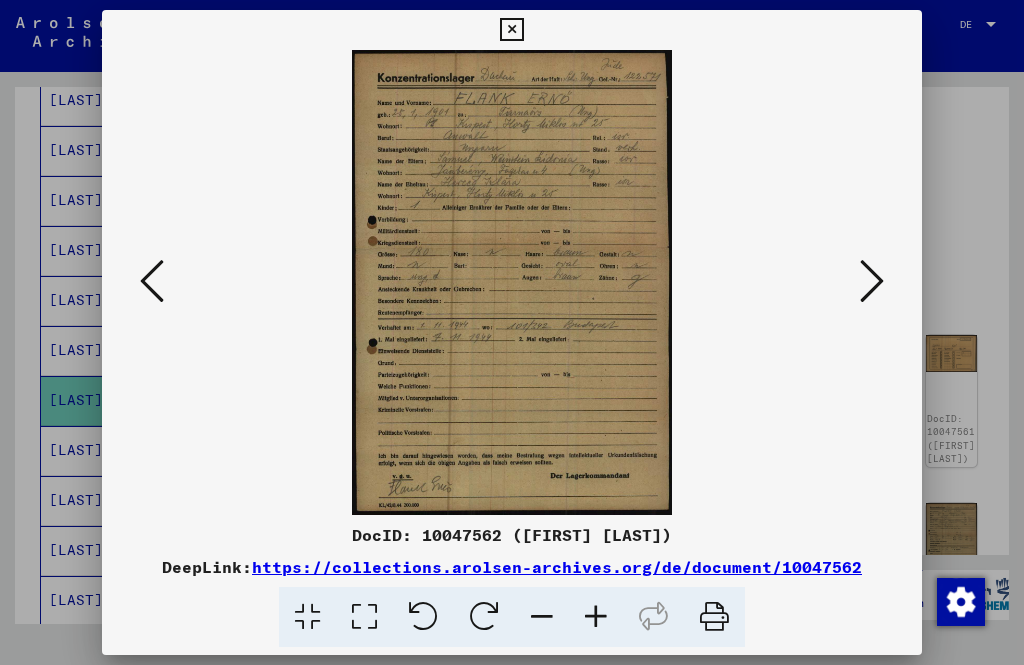click at bounding box center [872, 282] 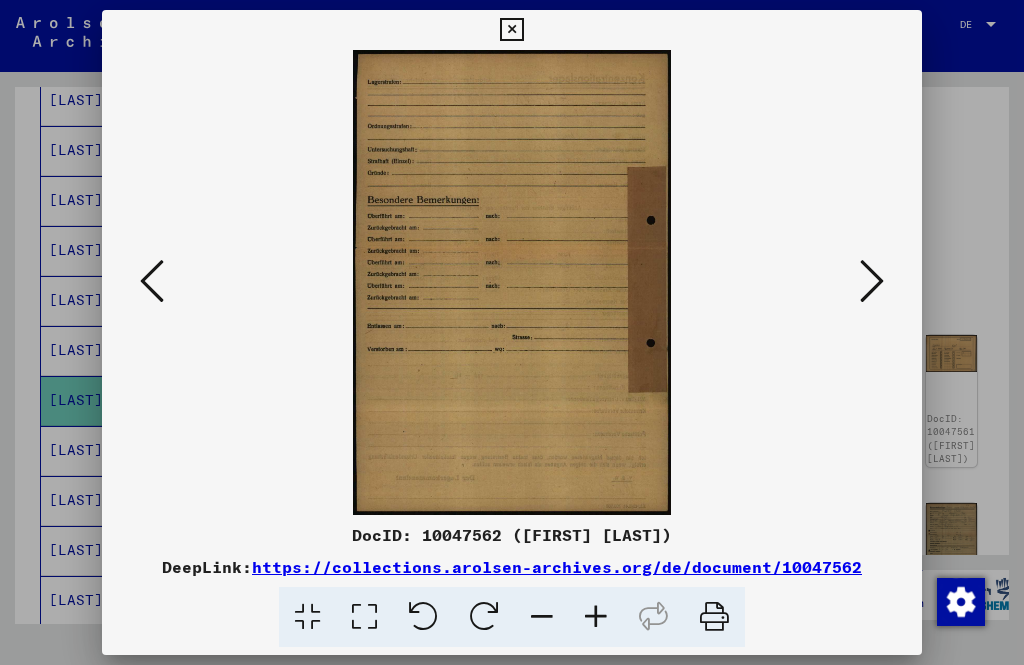 click at bounding box center [511, 30] 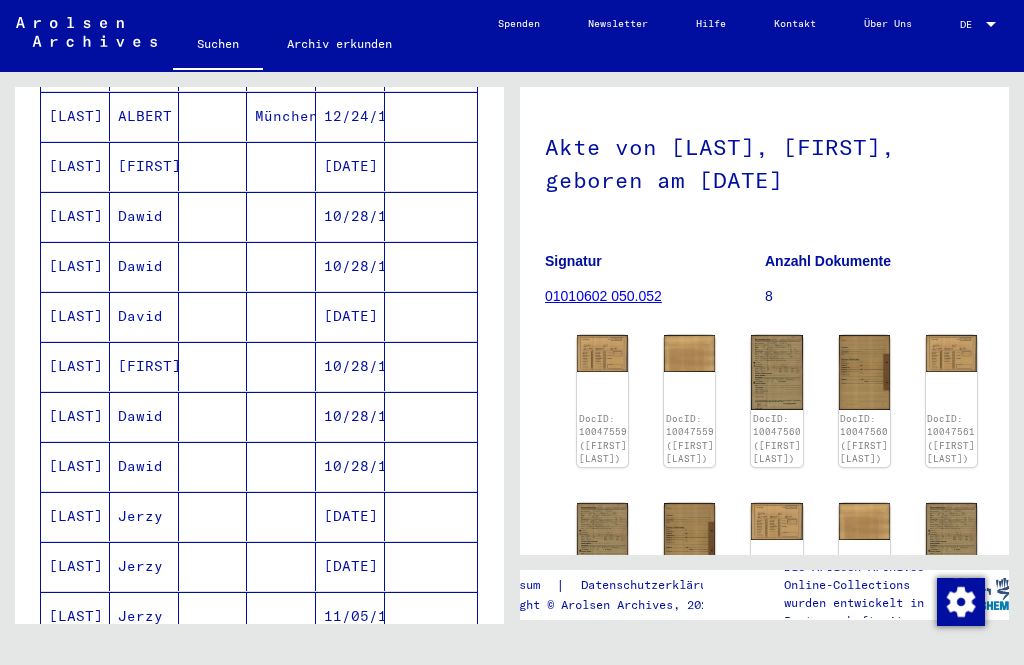 scroll, scrollTop: 1030, scrollLeft: 0, axis: vertical 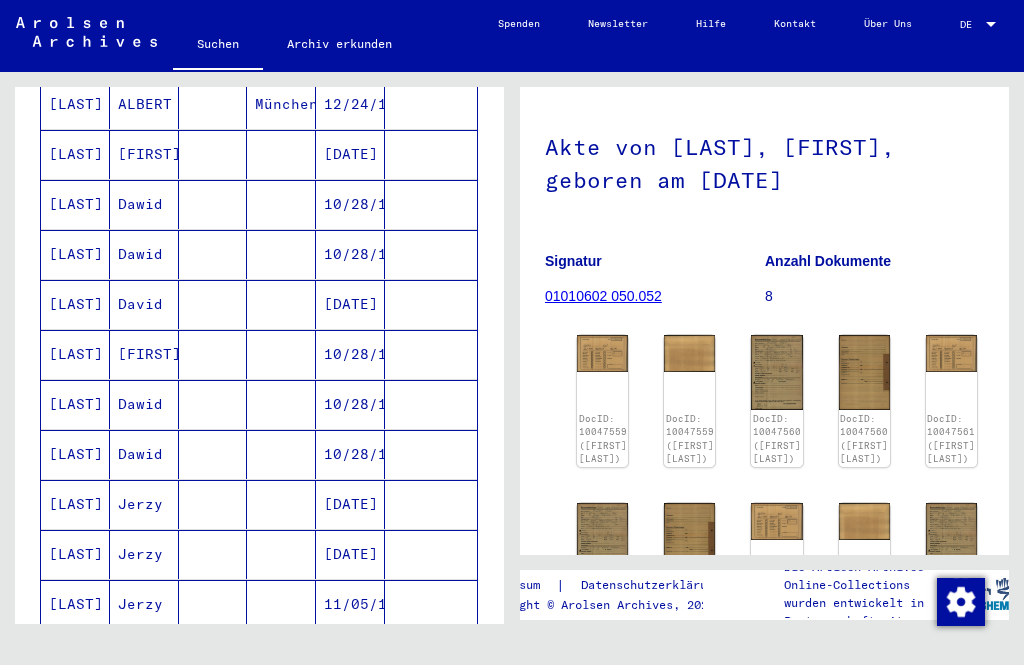 click 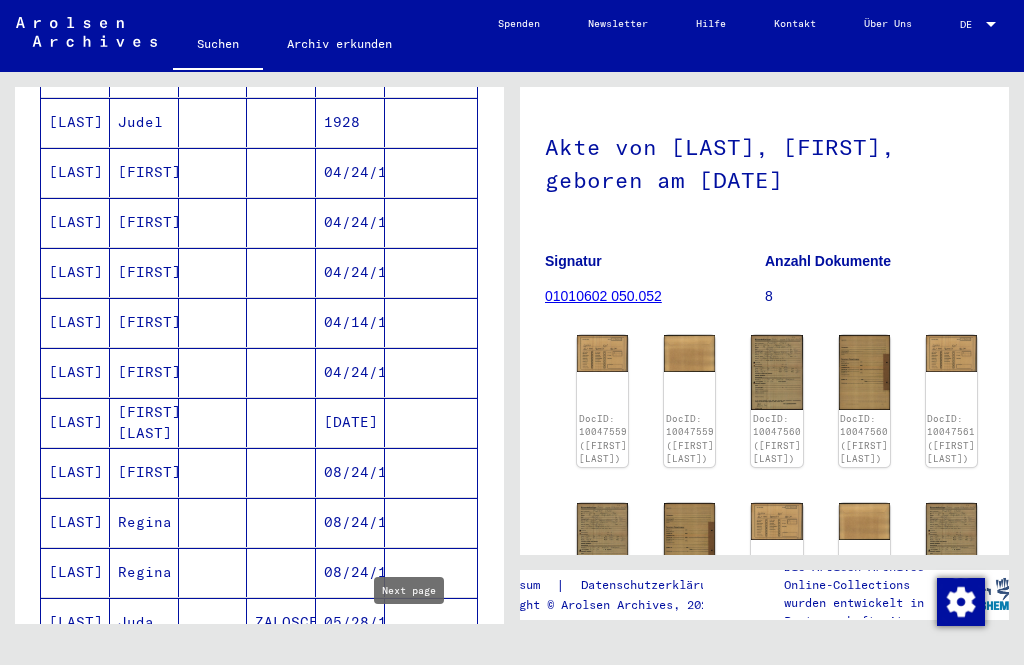 scroll, scrollTop: 362, scrollLeft: 0, axis: vertical 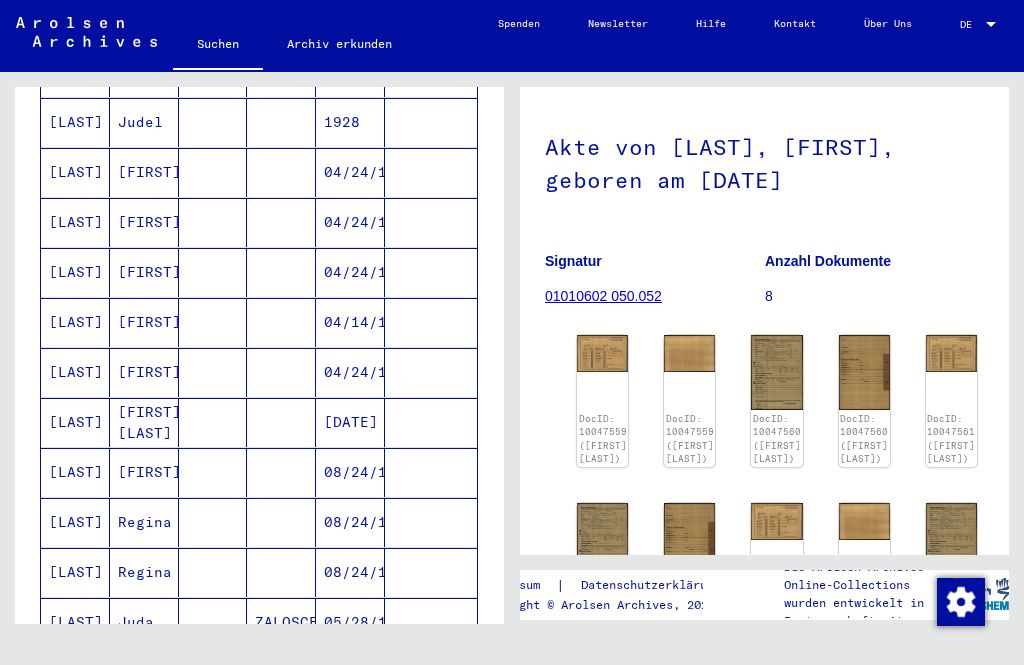 click on "[FIRST]" at bounding box center [144, 222] 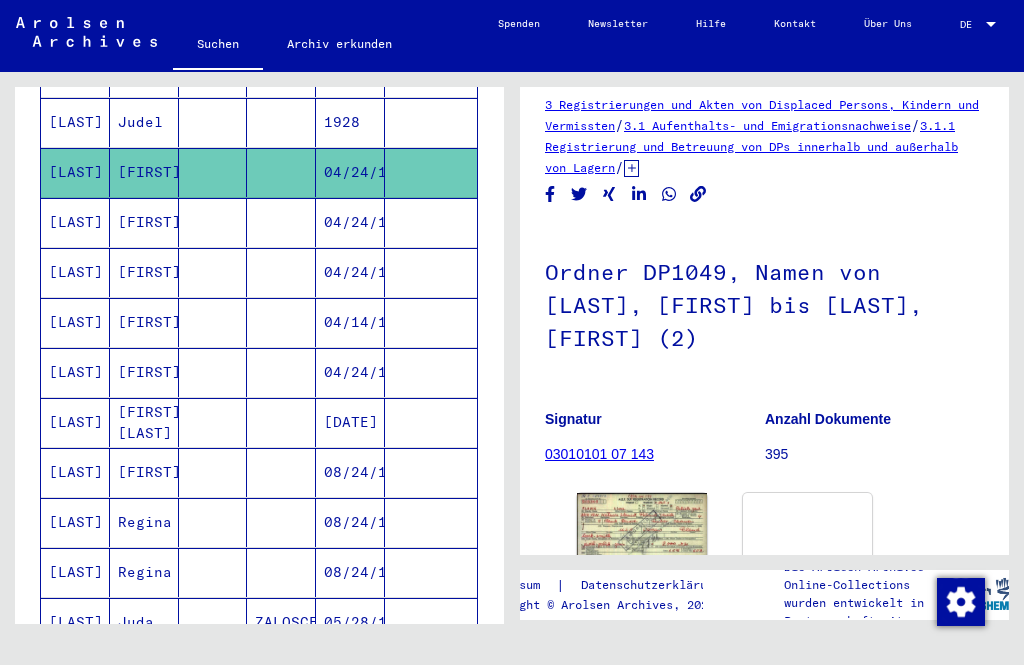 scroll, scrollTop: 26, scrollLeft: 0, axis: vertical 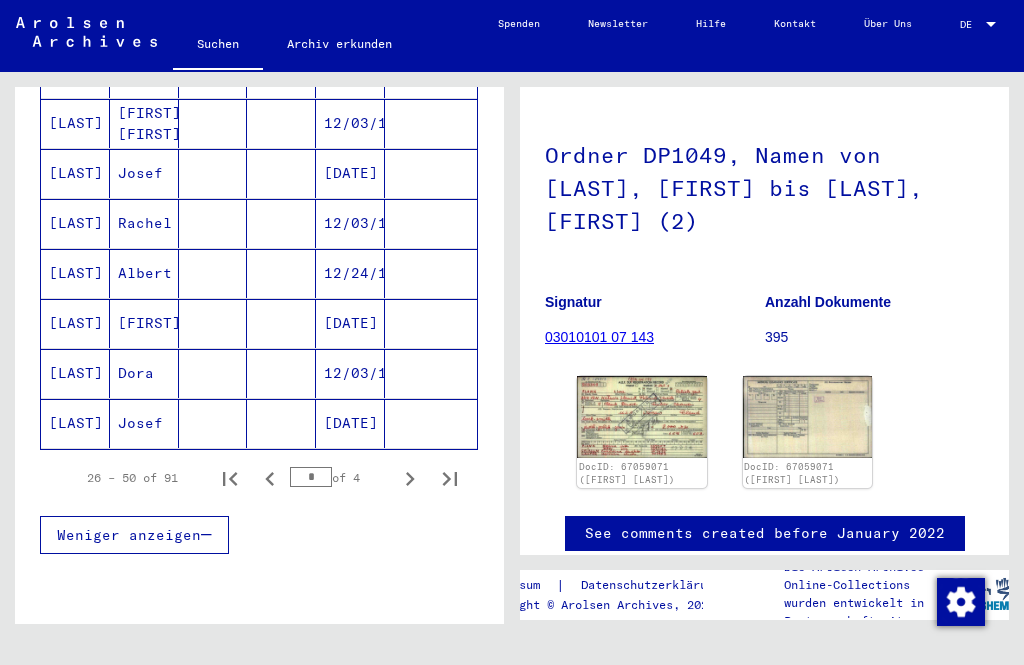 click 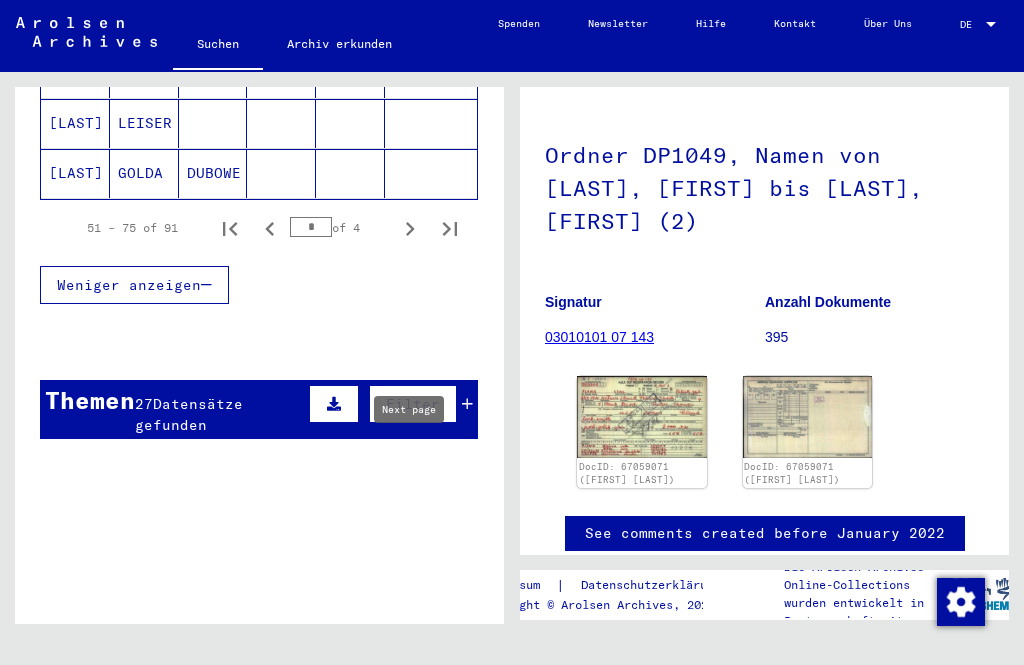 scroll, scrollTop: 1400, scrollLeft: 0, axis: vertical 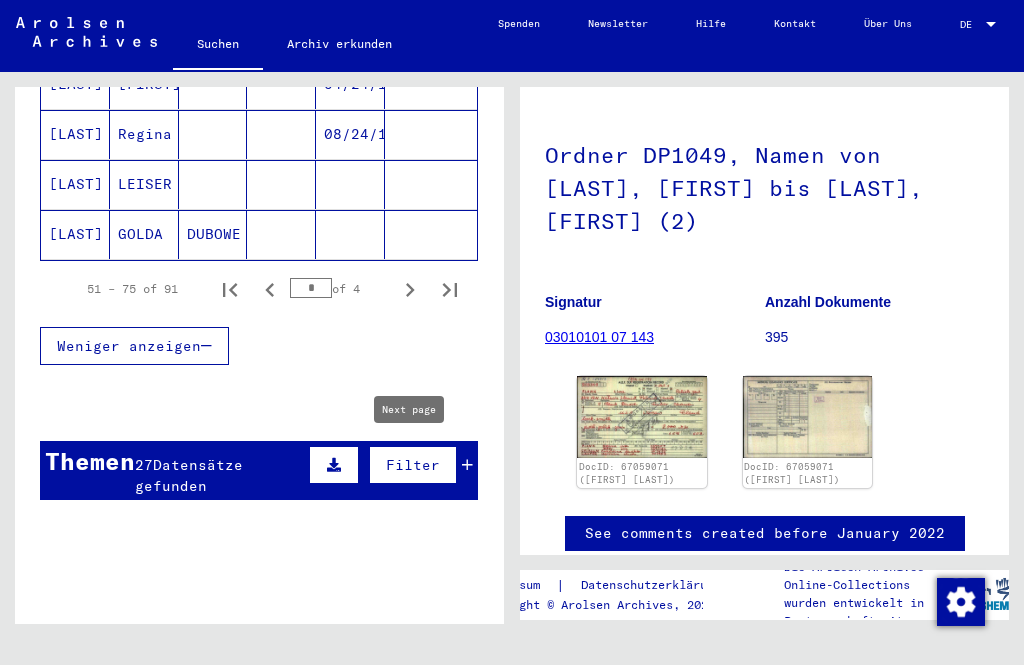 click 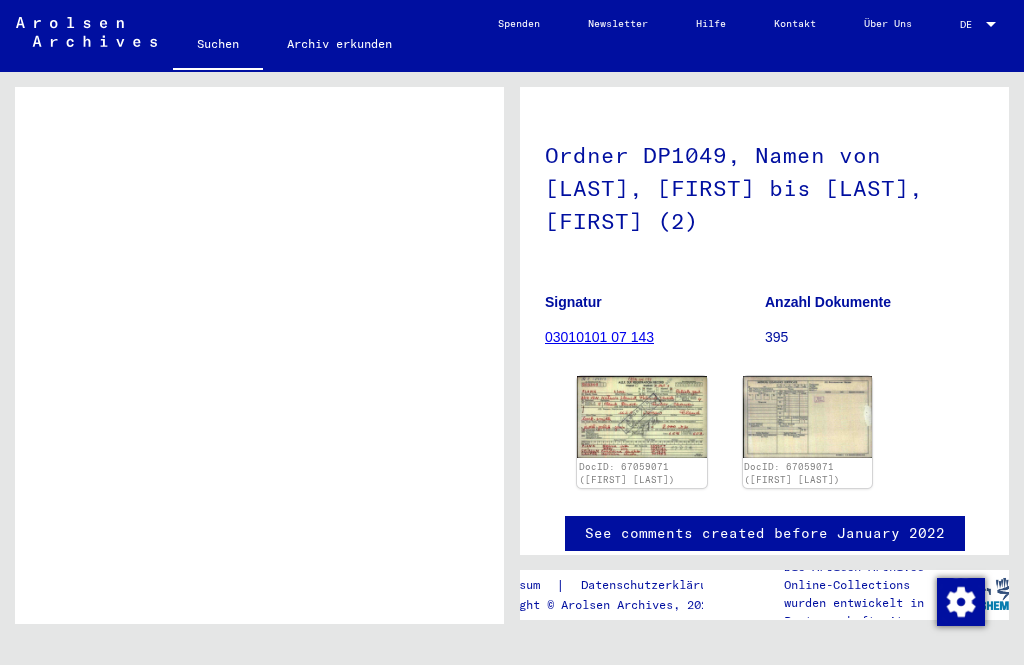 scroll, scrollTop: 1281, scrollLeft: 0, axis: vertical 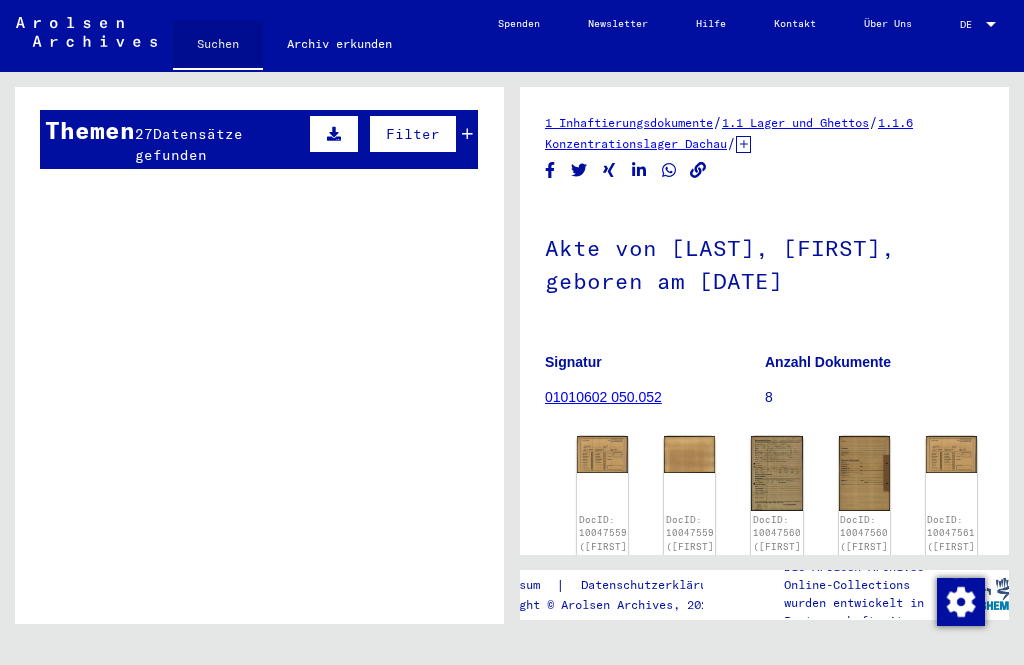 click on "Suchen" 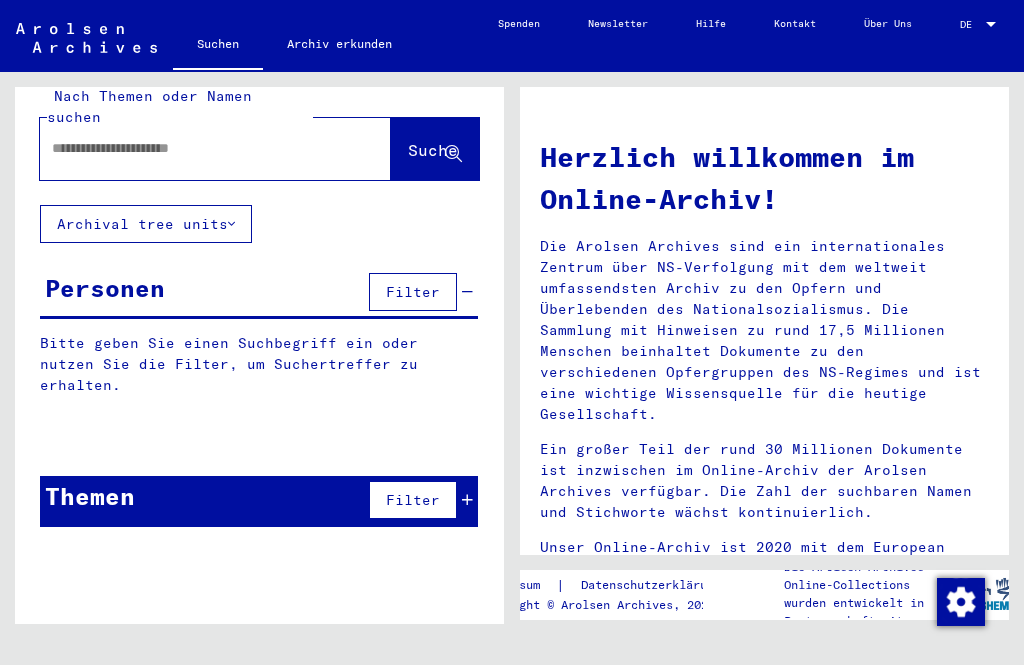 scroll, scrollTop: 0, scrollLeft: 0, axis: both 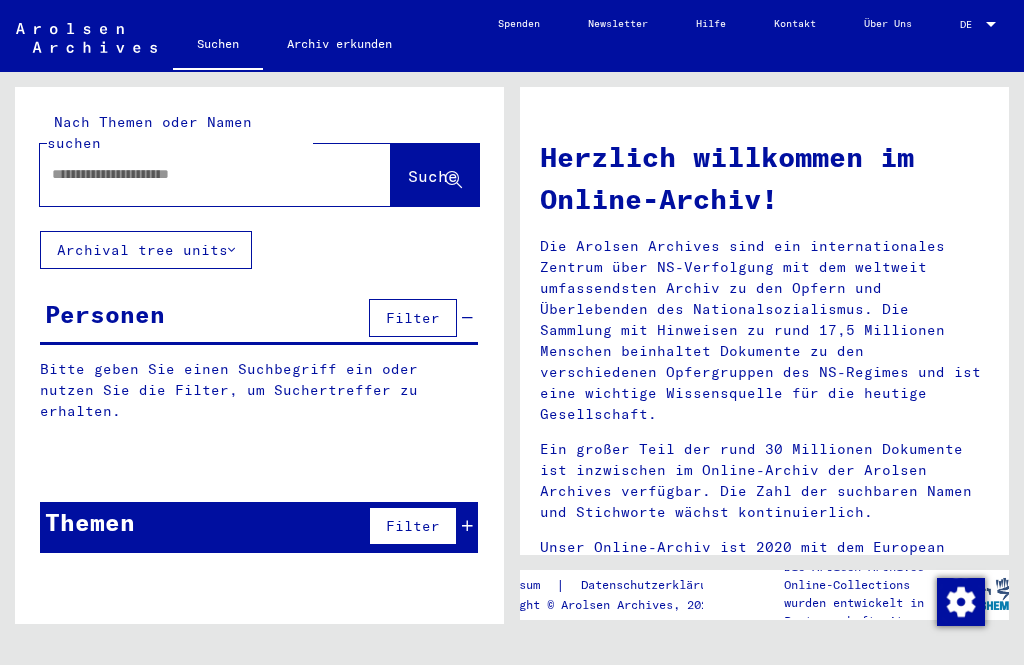 click at bounding box center [191, 174] 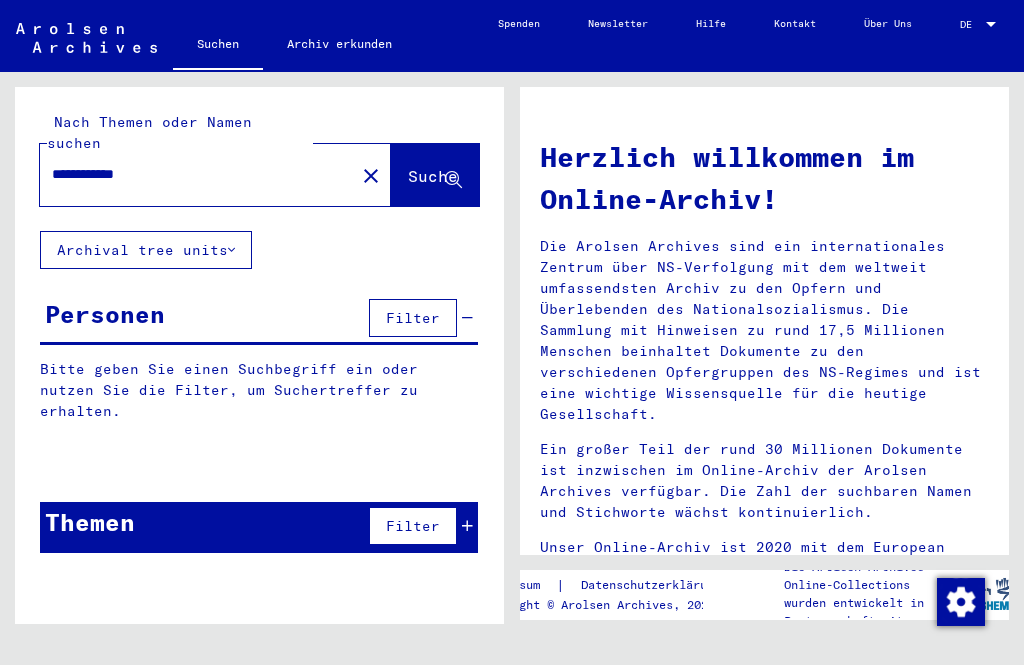 type on "**********" 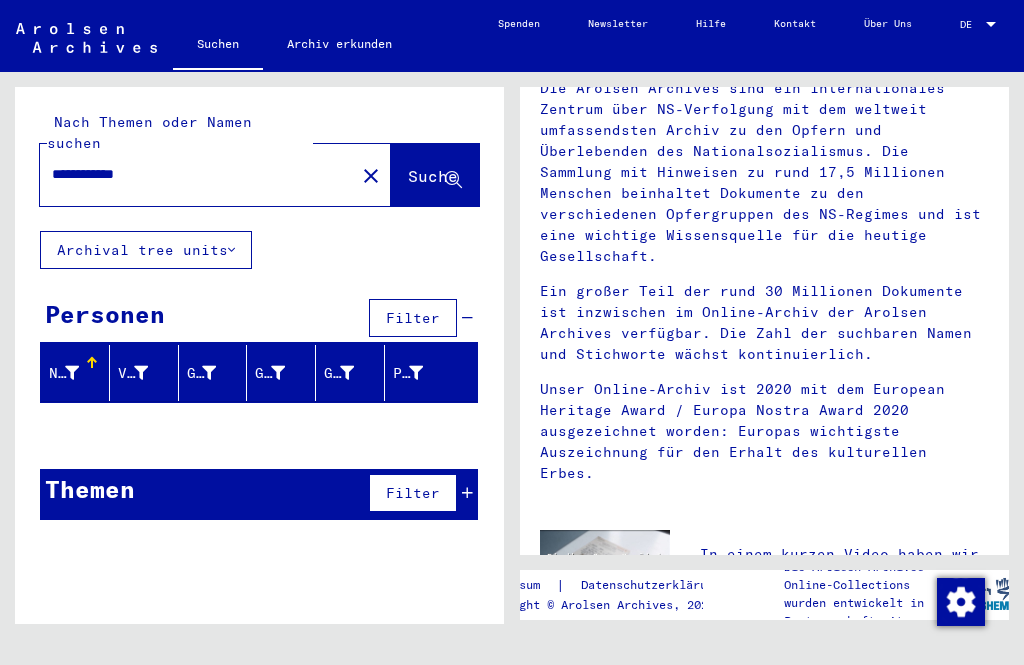 scroll, scrollTop: 165, scrollLeft: 0, axis: vertical 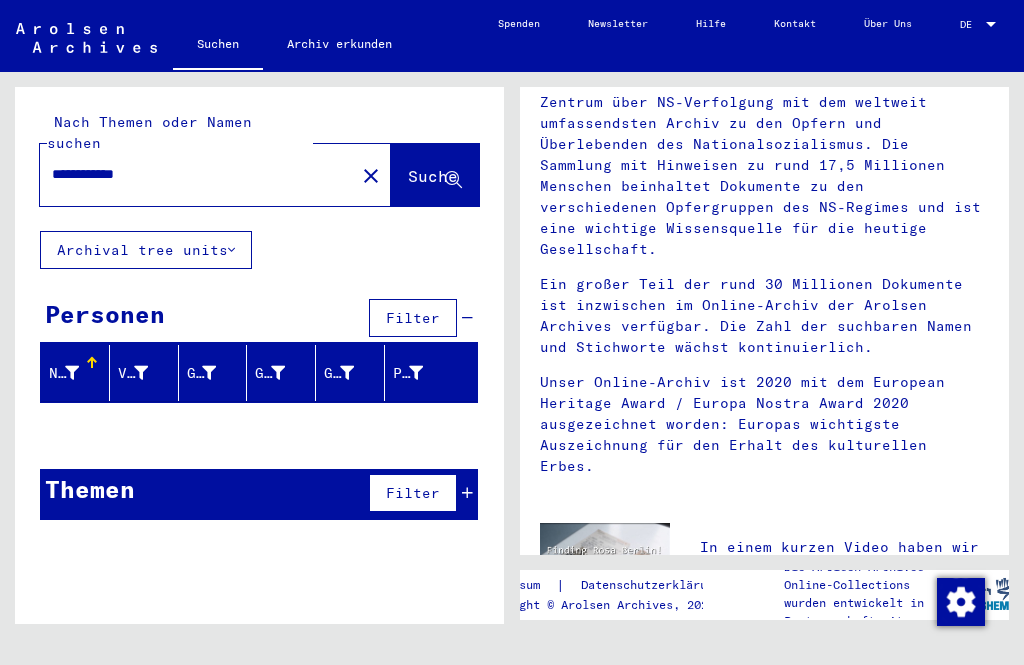click on "Suche" 